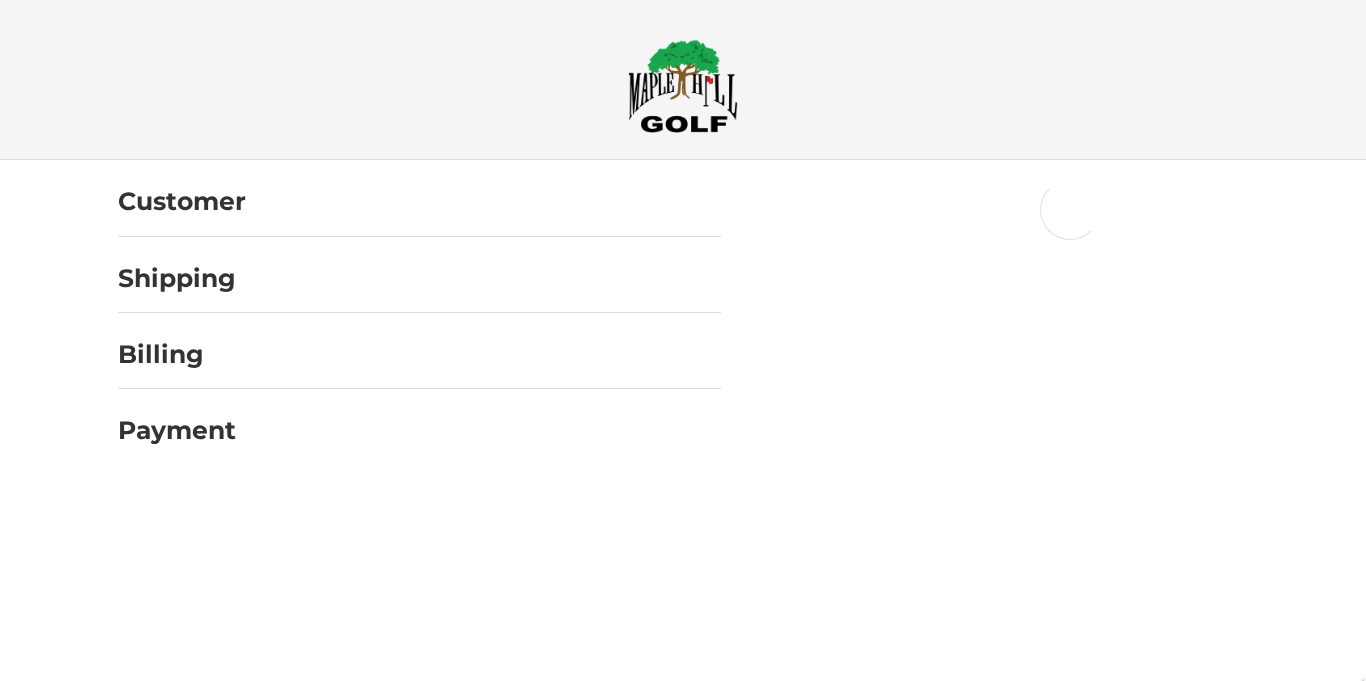scroll, scrollTop: 0, scrollLeft: 0, axis: both 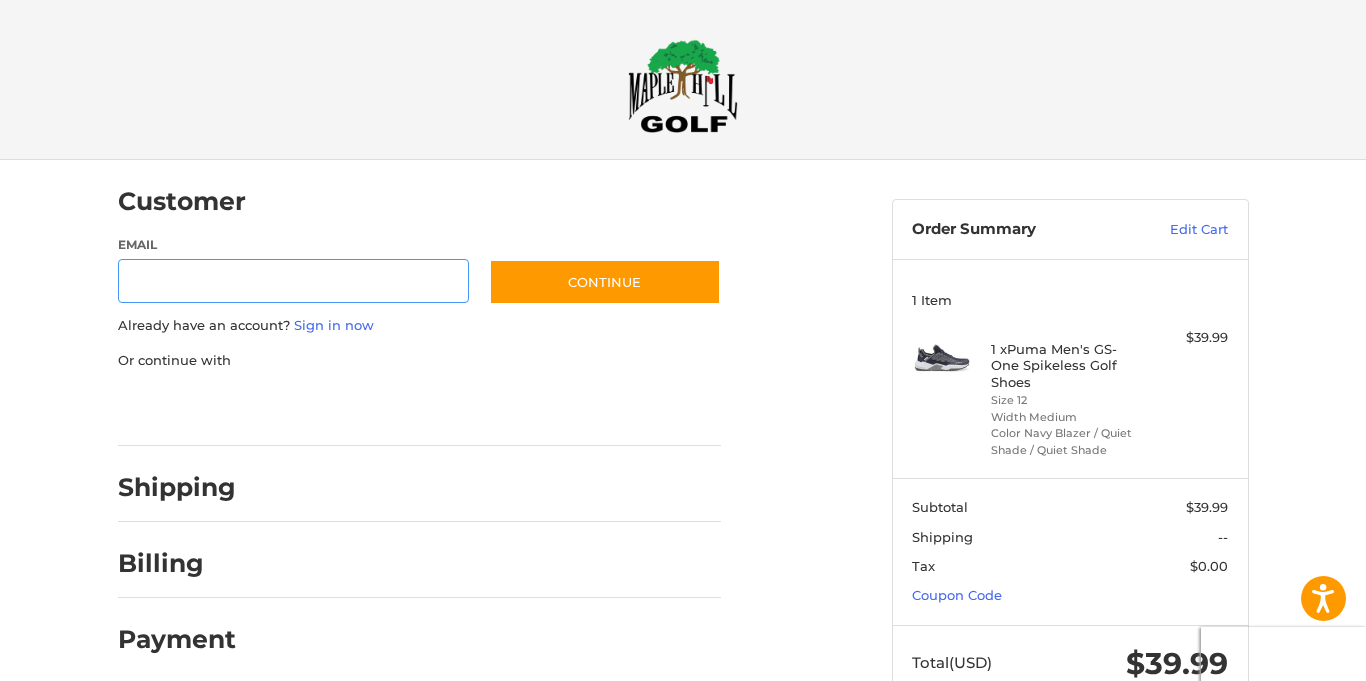 click on "Email" at bounding box center (294, 281) 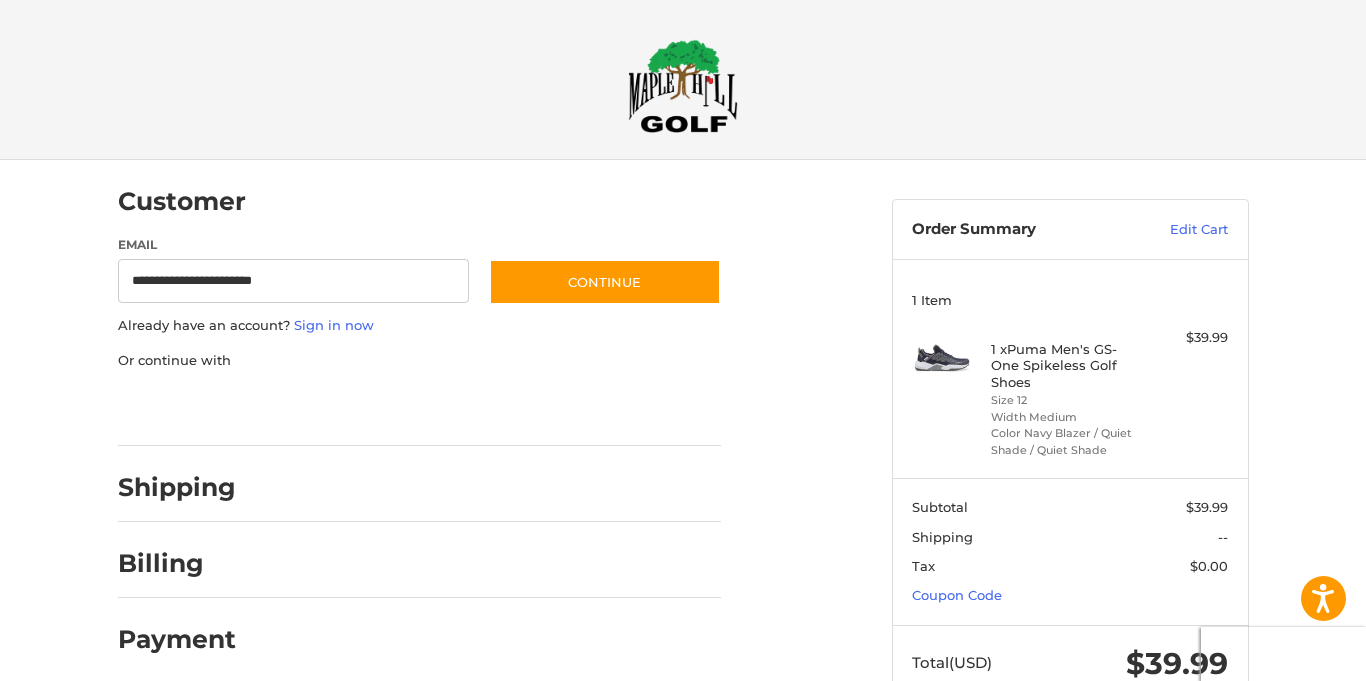 click at bounding box center [488, 492] 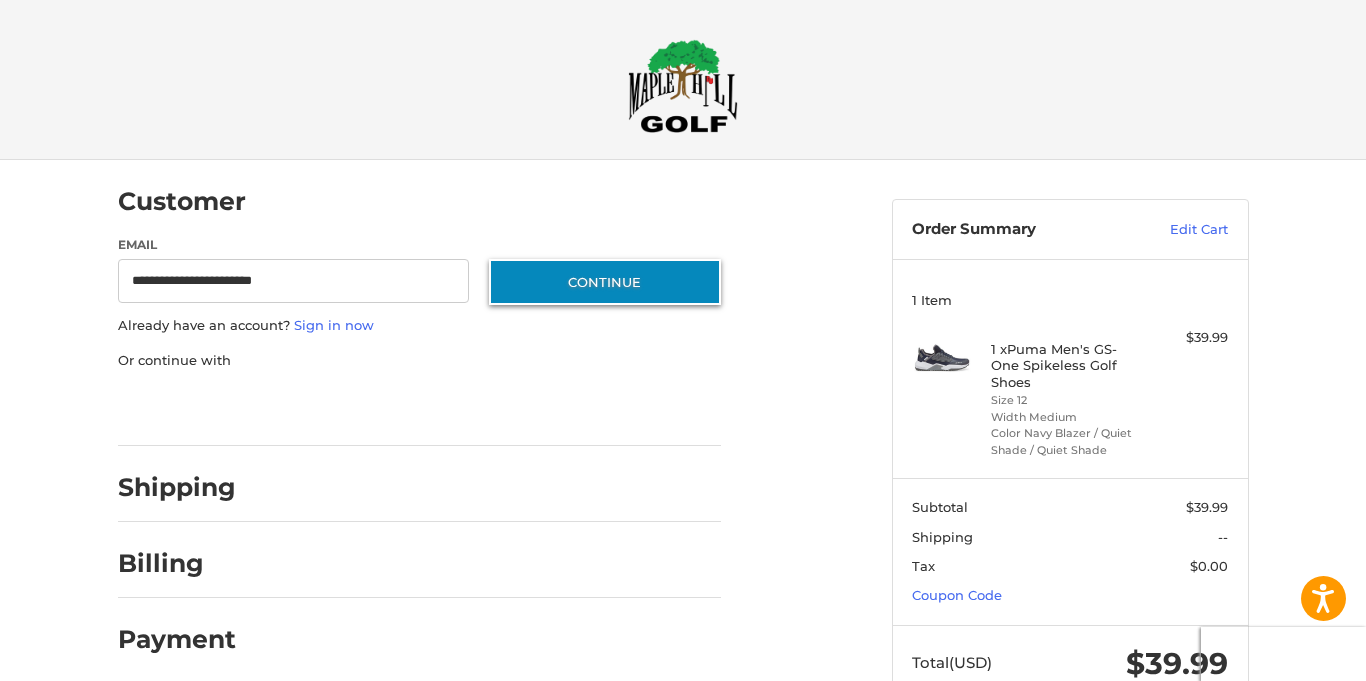 click on "Continue" at bounding box center (605, 282) 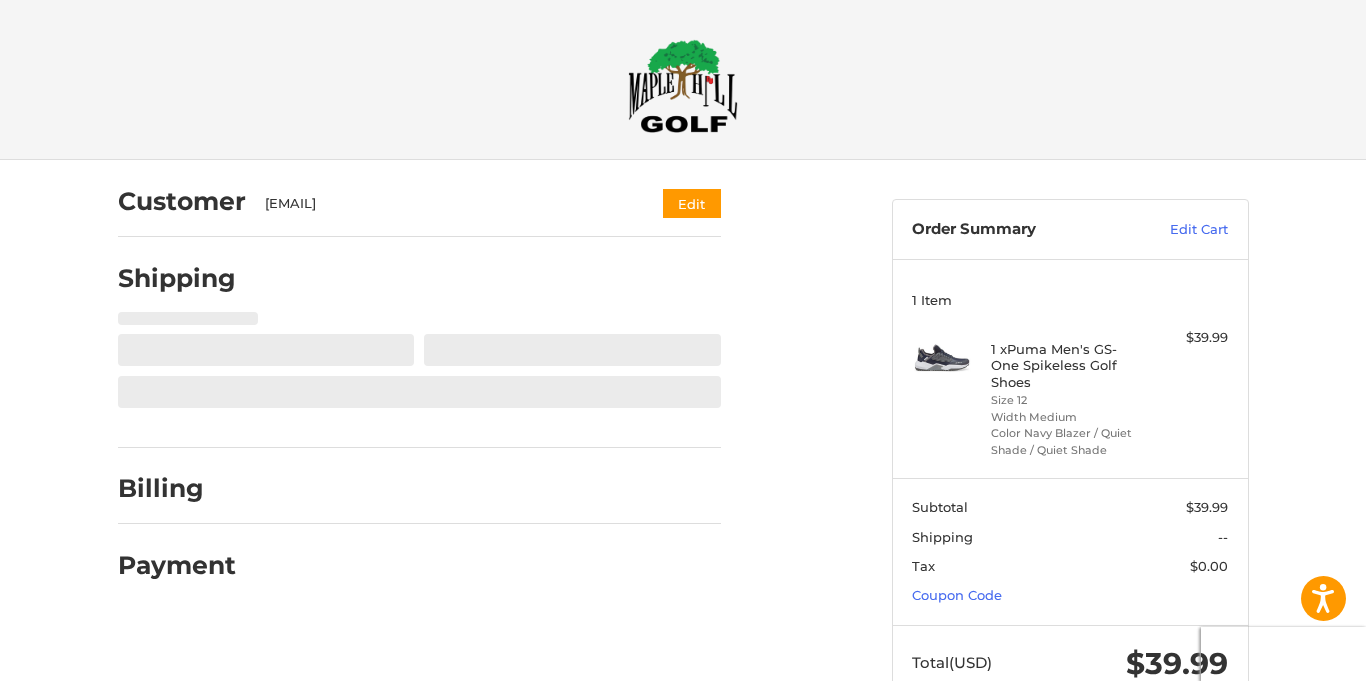 select on "**" 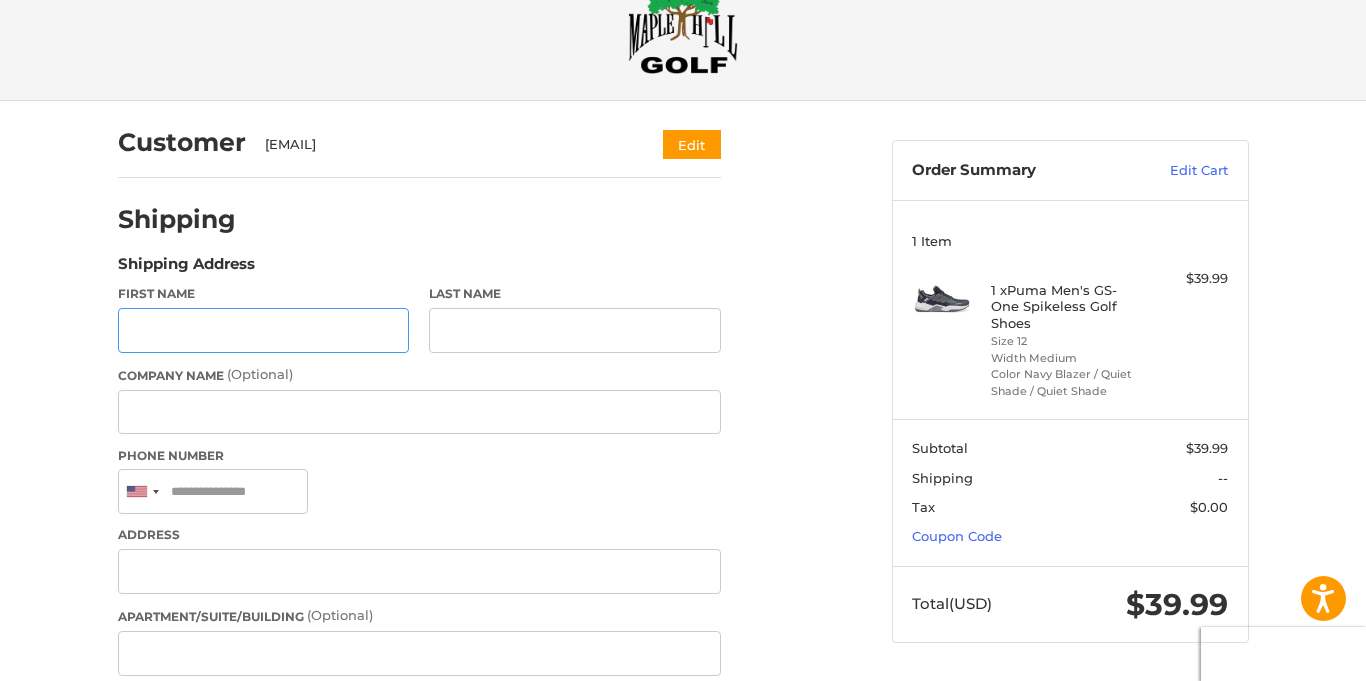 scroll, scrollTop: 60, scrollLeft: 0, axis: vertical 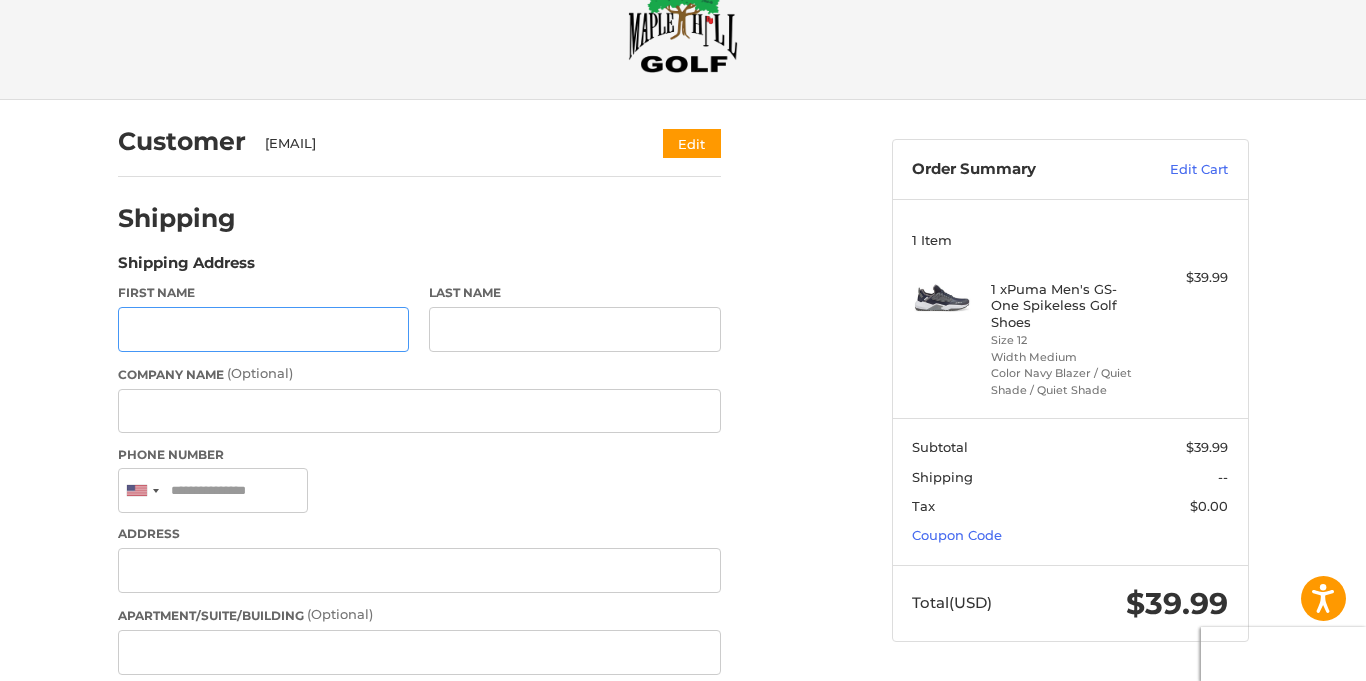 click on "First Name" at bounding box center (264, 329) 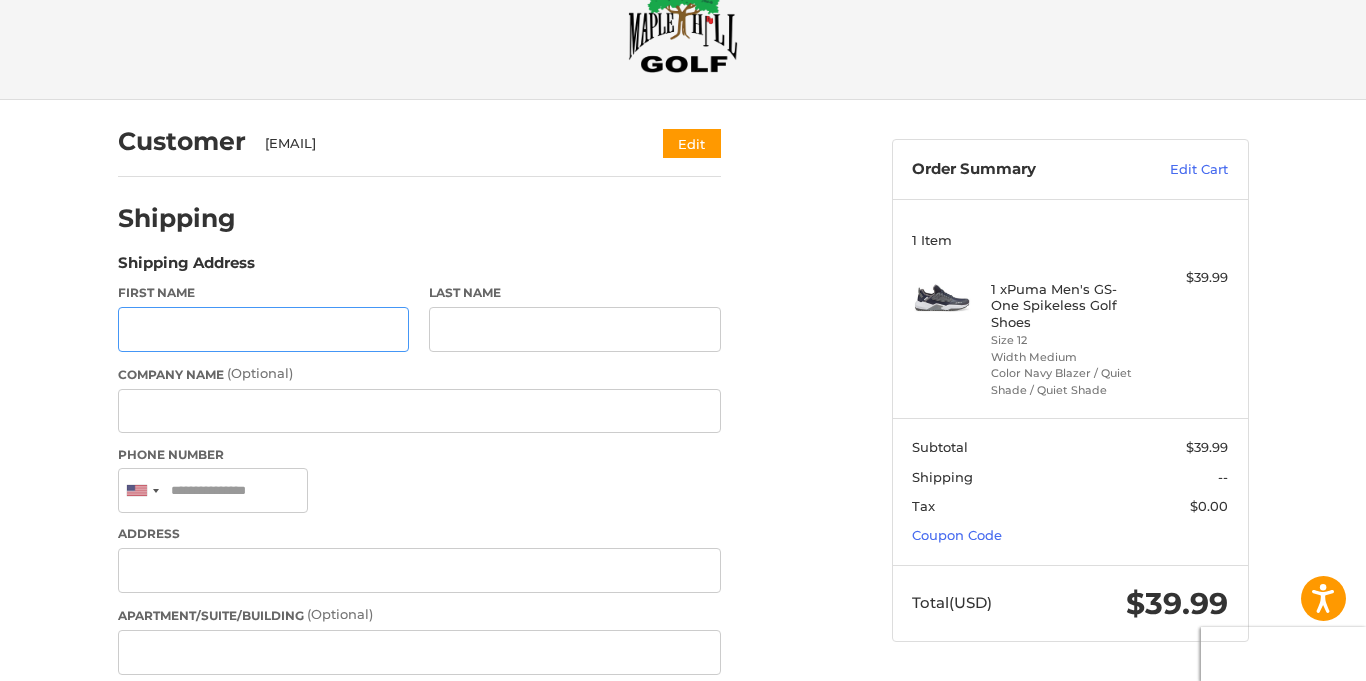 type on "*****" 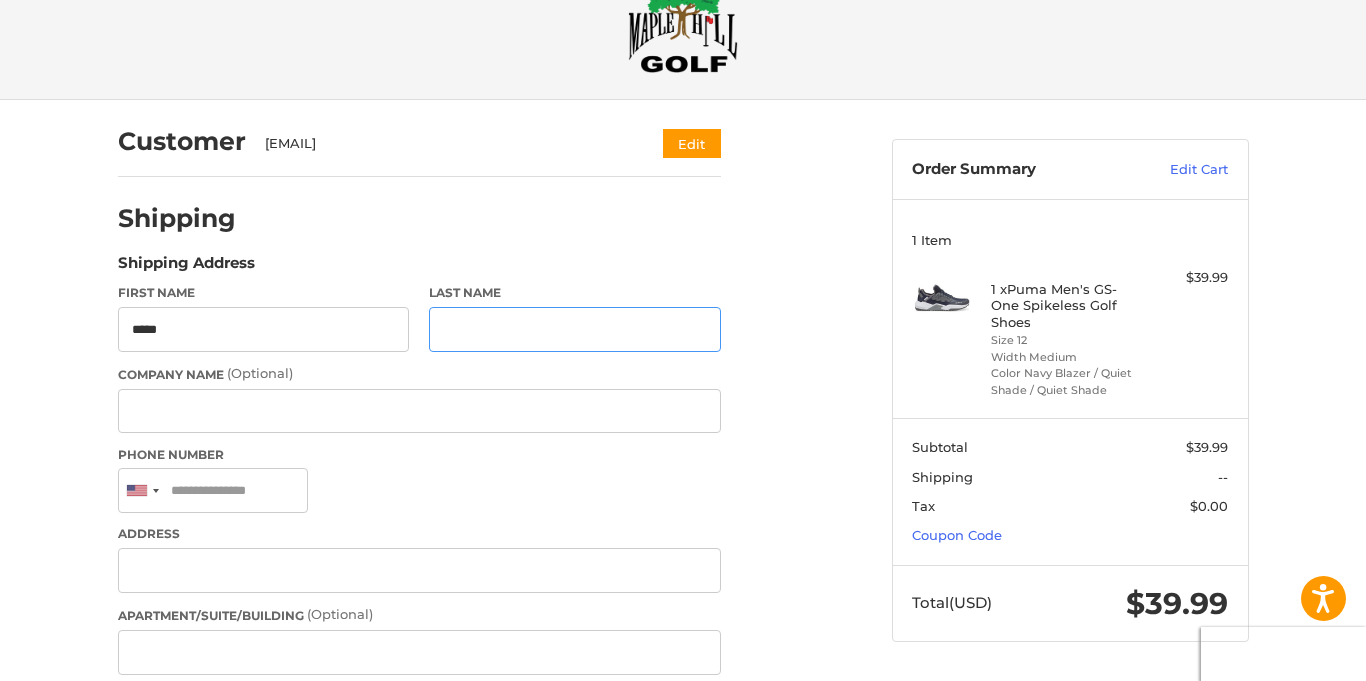 type on "*********" 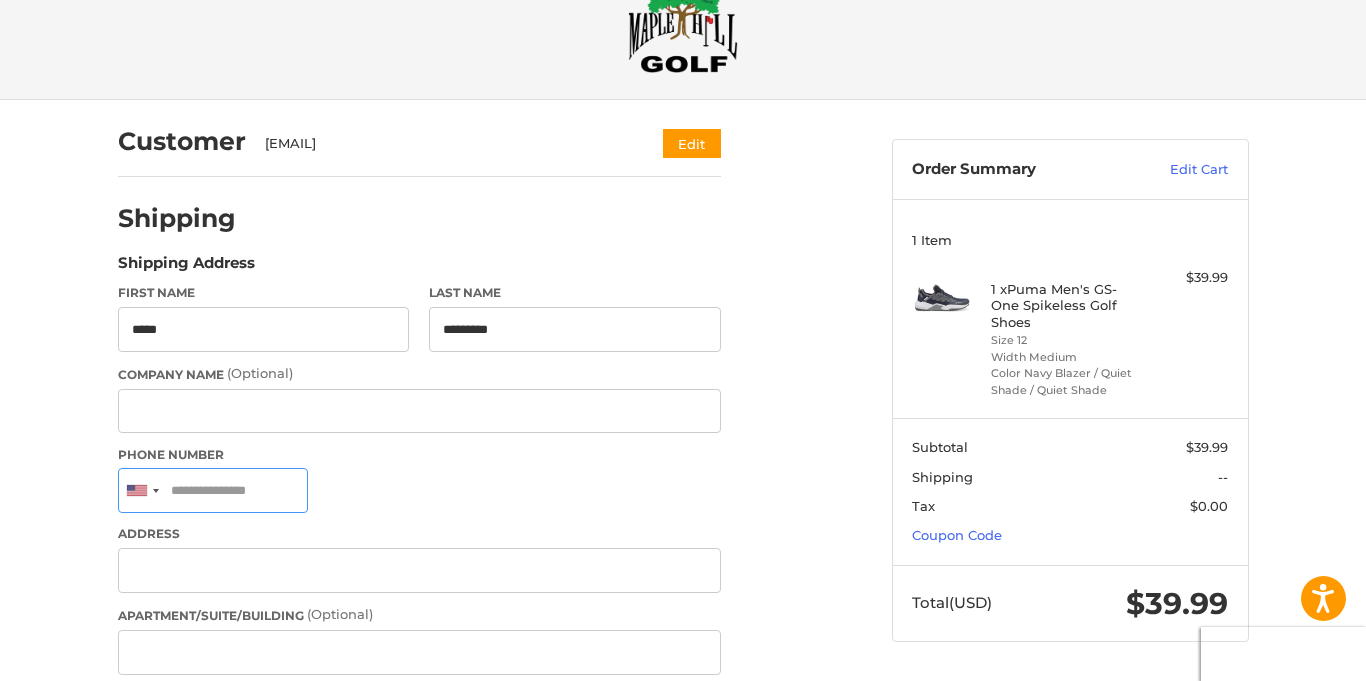type on "**********" 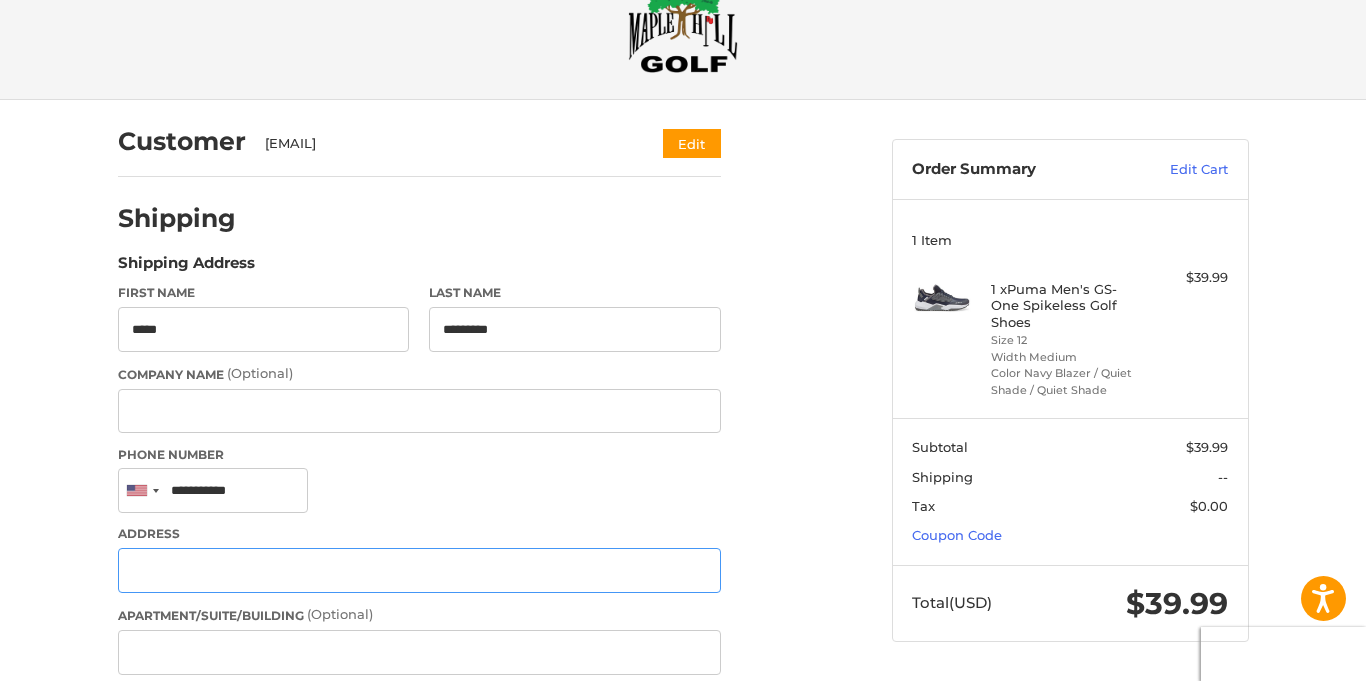 type on "**********" 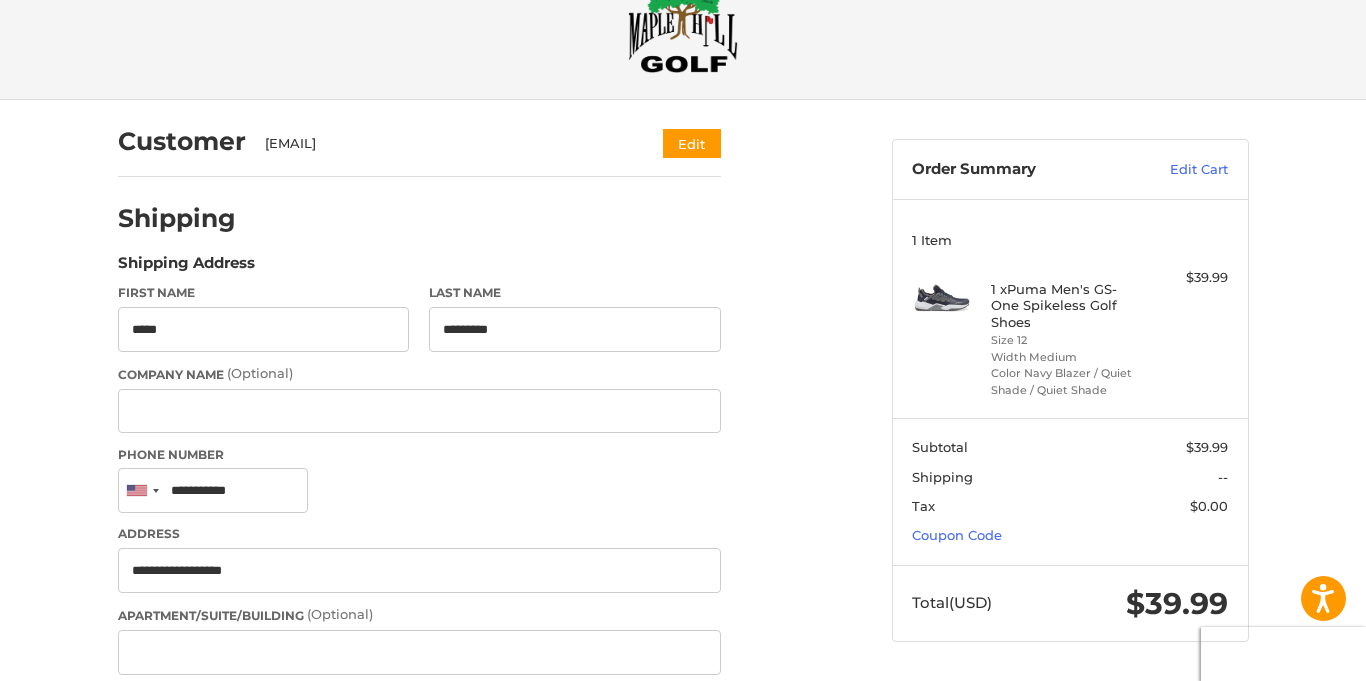 type on "*********" 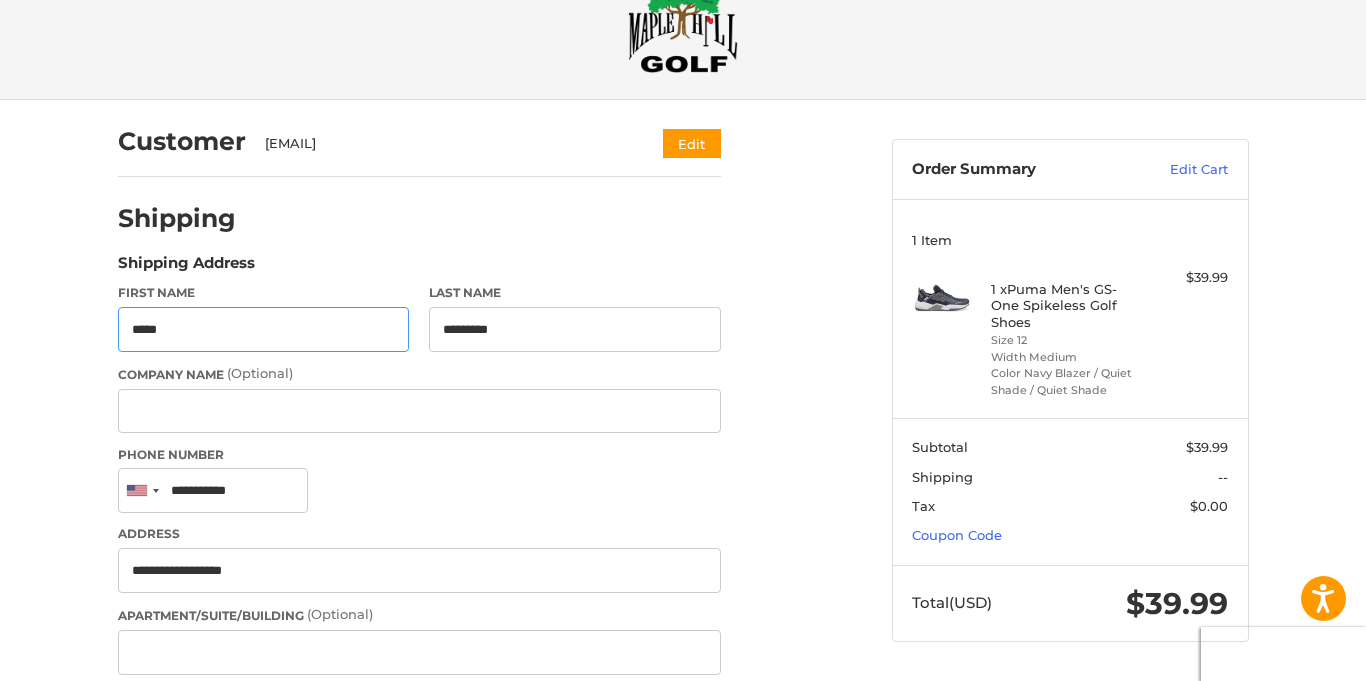 type on "**********" 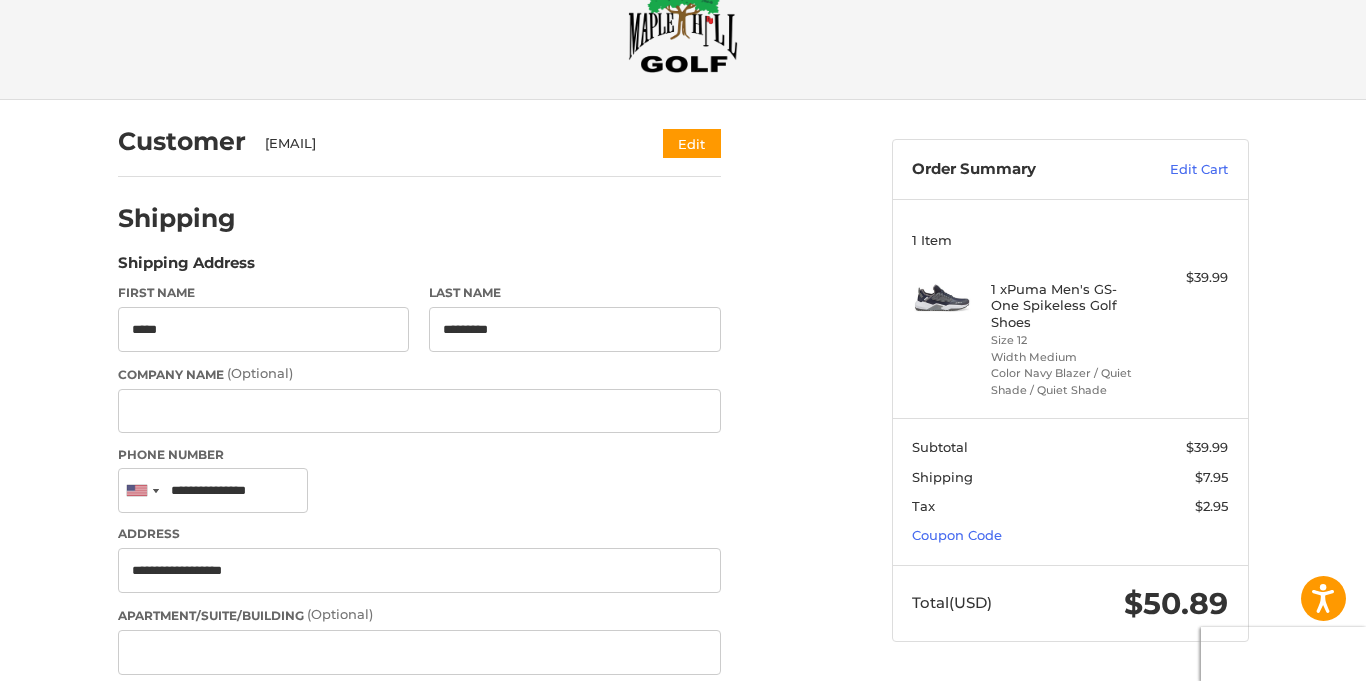 click on "Customer [EMAIL] Edit Shipping Shipping Address First Name ***** Last Name ********* Company Name   (Optional) Phone Number United States +1 Afghanistan (‫افغانستان‬‎) +93 Albania (Shqipëri) +355 Algeria (‫الجزائر‬‎) +213 American Samoa +1 Andorra +376 Angola +244 Anguilla +1 Antigua and Barbuda +1 Argentina +54 Armenia (Հայաստան) +374 Aruba +297 Ascension Island +247 Australia +61 Austria (Österreich) +43 Azerbaijan (Azərbaycan) +994 Bahamas +1 Bahrain (‫البحرين‬‎) +973 Bangladesh (বাংলাদেশ) +880 Barbados +1 Belarus (Беларусь) +375 Belgium (België) +32 Belize +501 Benin (Bénin) +229 Bermuda +1 Bhutan (འབྲུག) +975 Bolivia +591 Bosnia and Herzegovina (Босна и Херцеговина) +387 Botswana +267 Brazil (Brasil) +55 British Indian Ocean Territory +246 British Virgin Islands +1 Brunei +673 Bulgaria (България) +359 Burkina Faso +226 Burundi (Uburundi) +257 Cambodia (កម្ពុជា)" at bounding box center [490, 811] 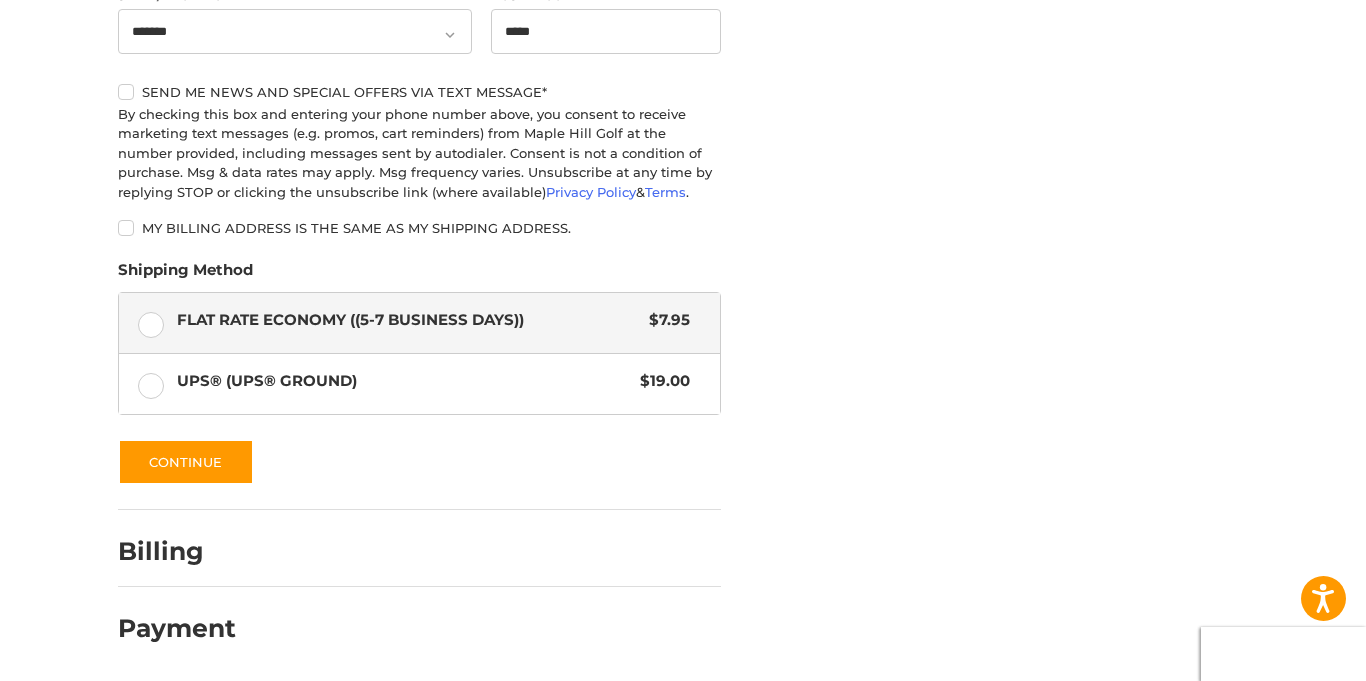 scroll, scrollTop: 921, scrollLeft: 0, axis: vertical 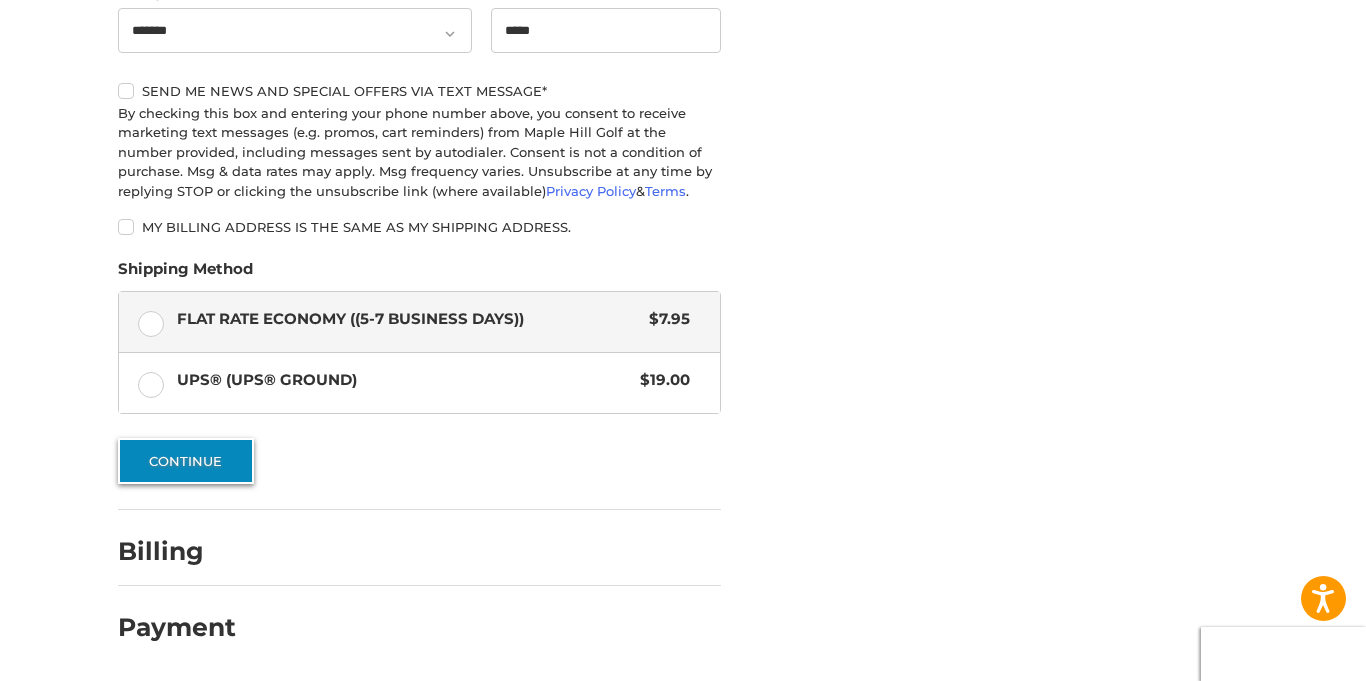 click on "Continue" at bounding box center (186, 461) 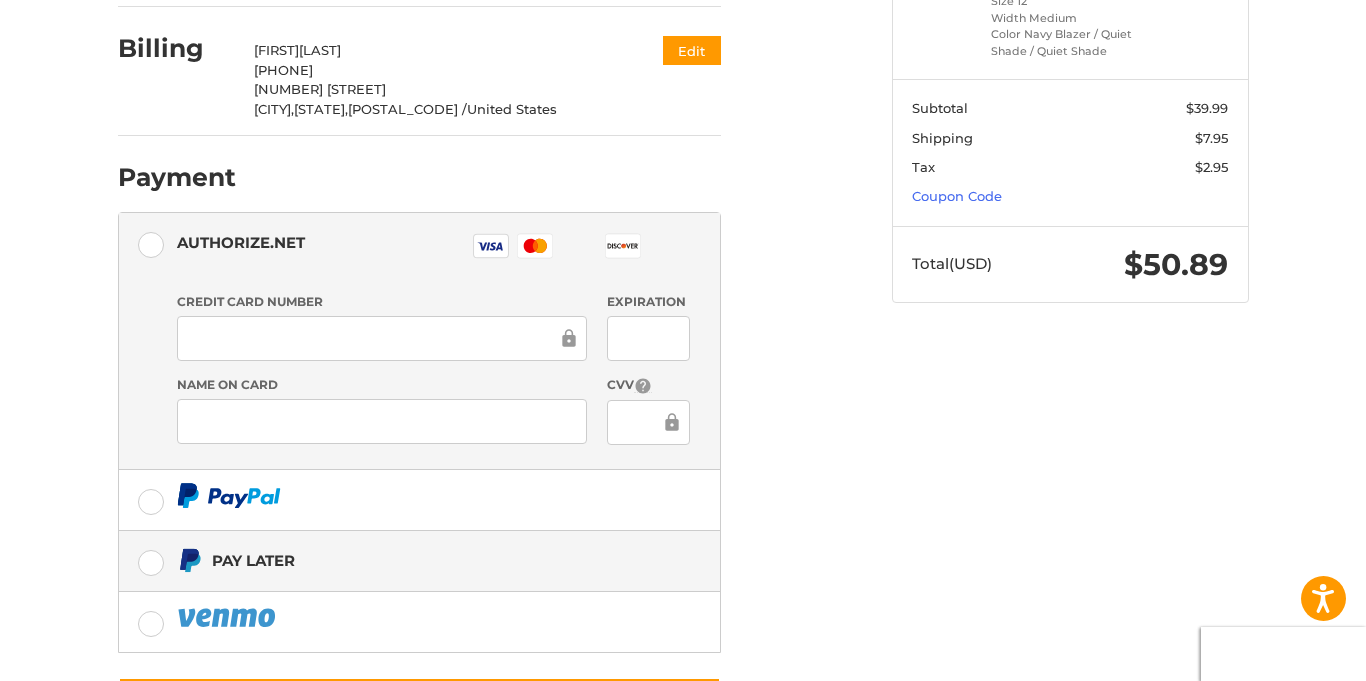 scroll, scrollTop: 359, scrollLeft: 0, axis: vertical 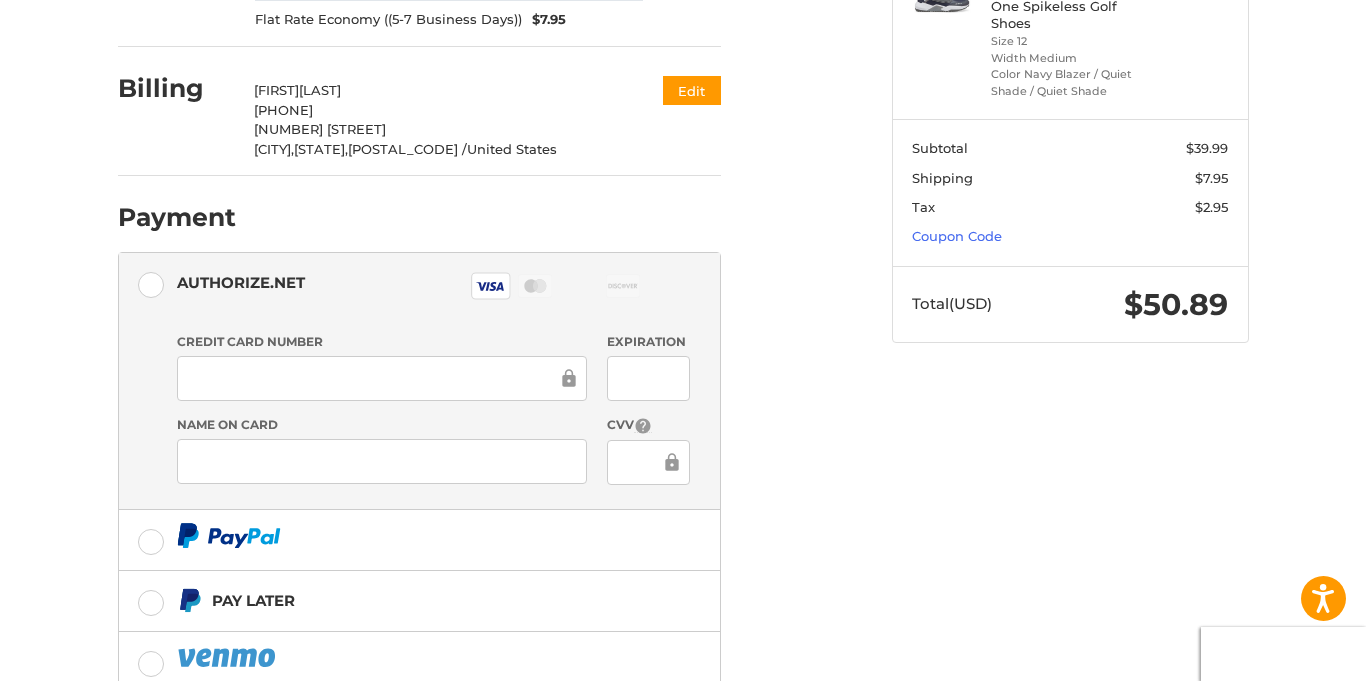 click on "Customer stevezondervan@gmail.com Edit Shipping Steve  Zondervan   13208942623 121 Elm Grove Lane  Prinsburg,  Minnesota,  56281 /  United States  Flat Rate Economy ((5-7 Business Days)) $7.95 Edit Billing Steve  Zondervan   13208942623 121 Elm Grove Lane  Prinsburg,  Minnesota,  56281 /  United States  Edit Payment Payment Methods Authorize.net Authorize.net Visa Master Amex Discover Diners Club JCB Credit card Credit Card Number Expiration Name on Card CVV Pay Later Redeemable Payments Coupon Code Place Order" at bounding box center [490, 299] 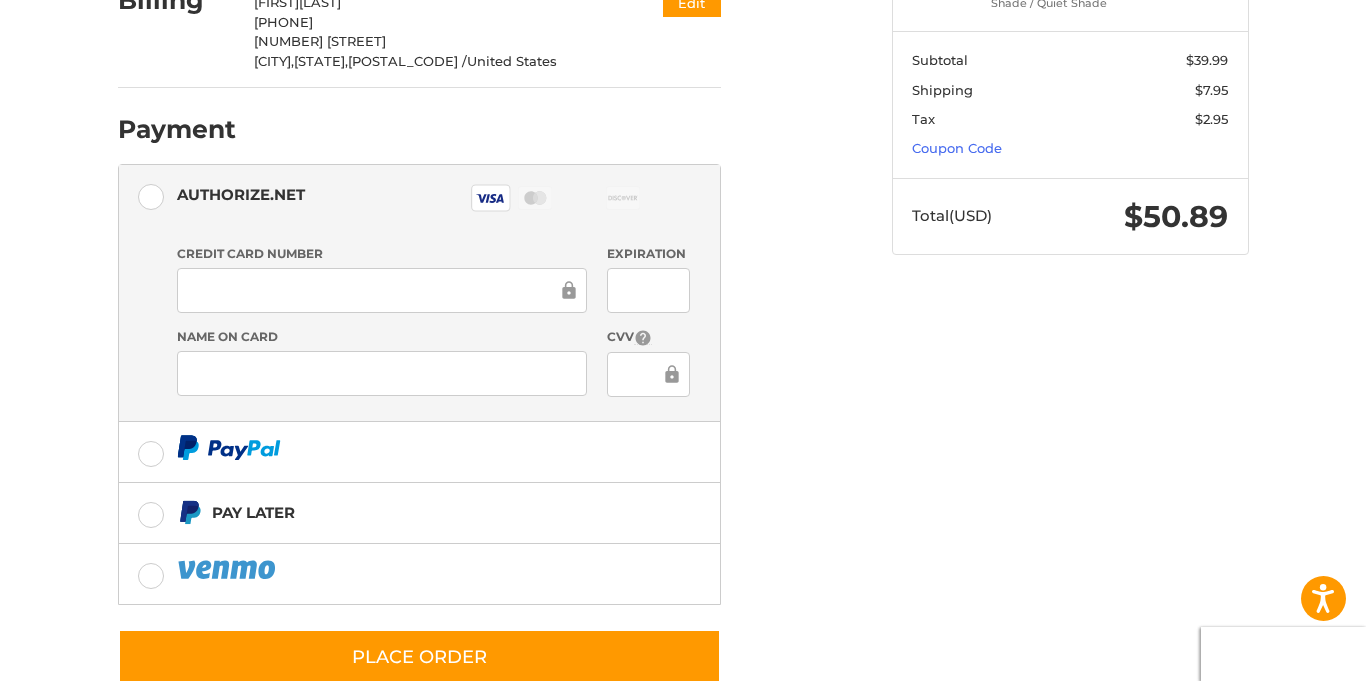 scroll, scrollTop: 496, scrollLeft: 0, axis: vertical 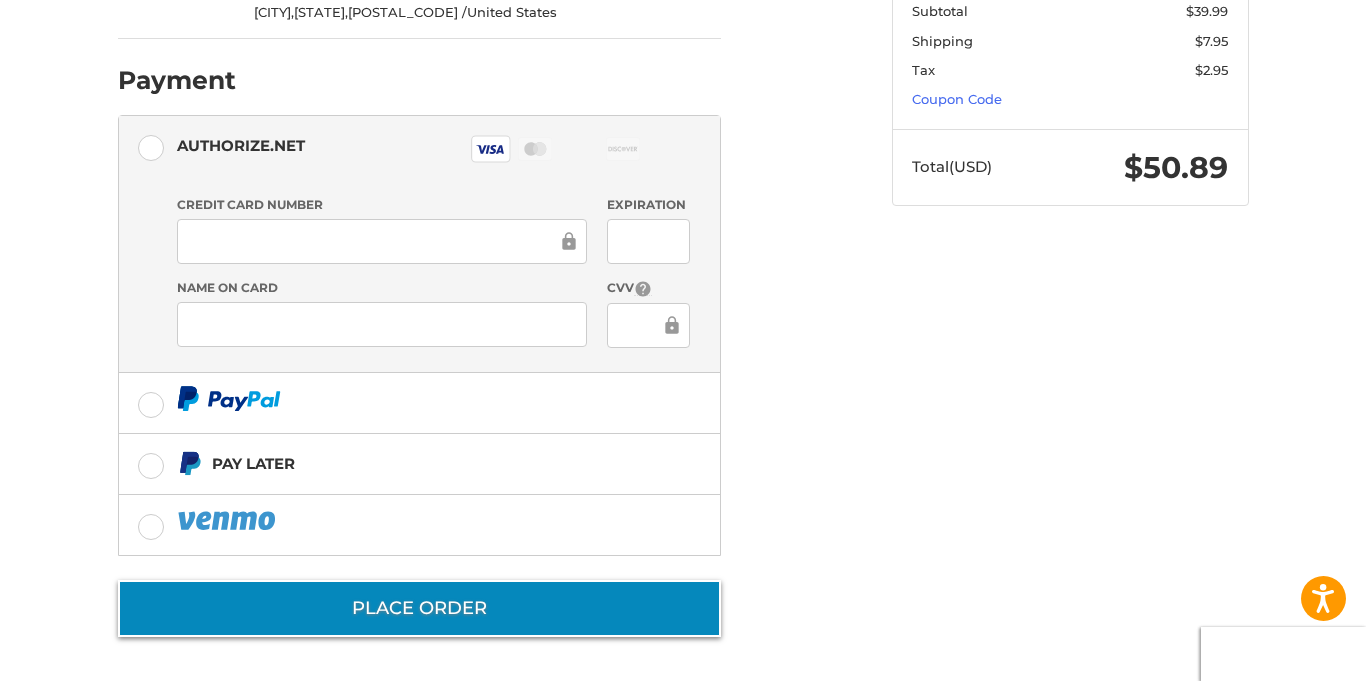 click on "Place Order" at bounding box center (419, 608) 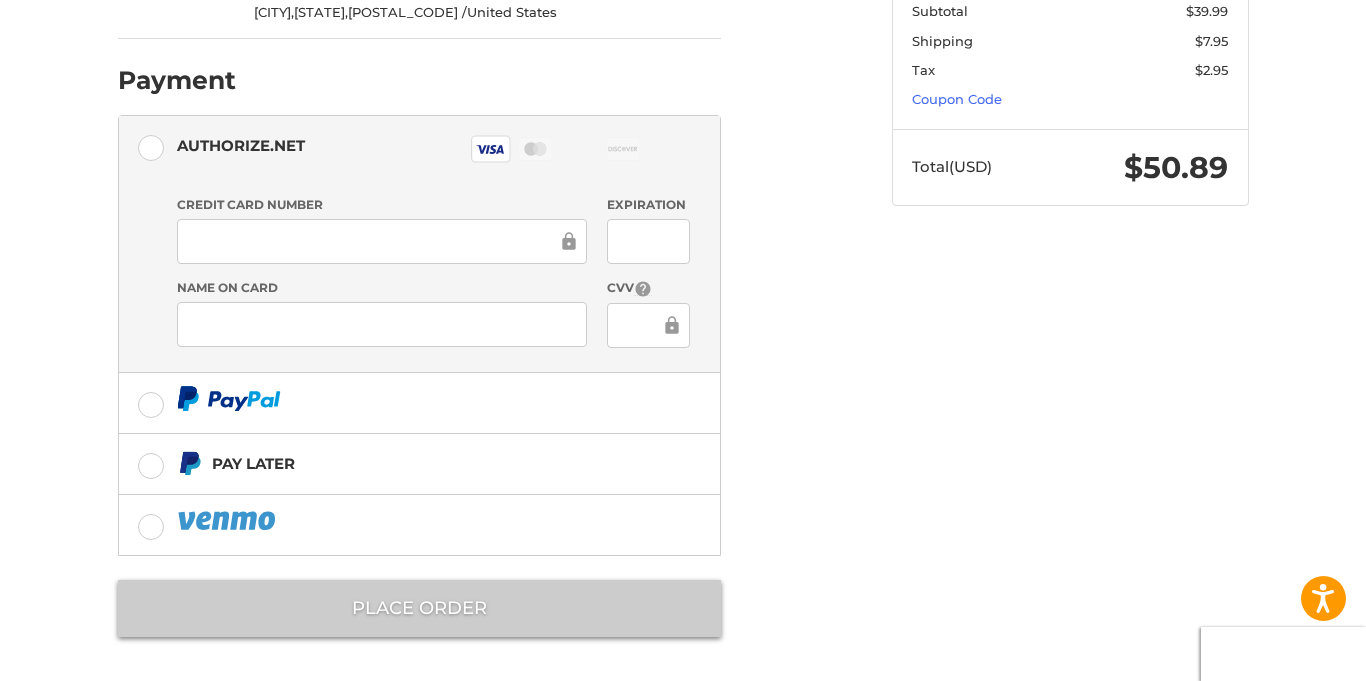 scroll, scrollTop: 36, scrollLeft: 0, axis: vertical 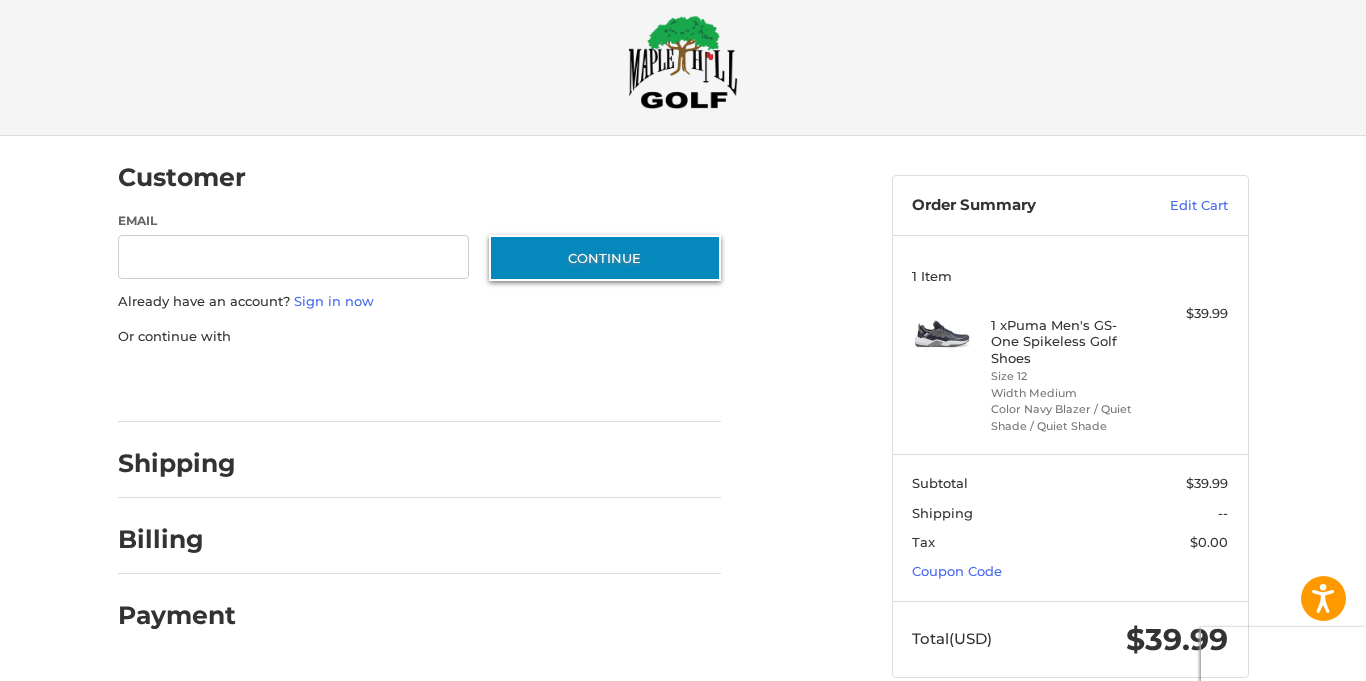 click on "Continue" at bounding box center [605, 258] 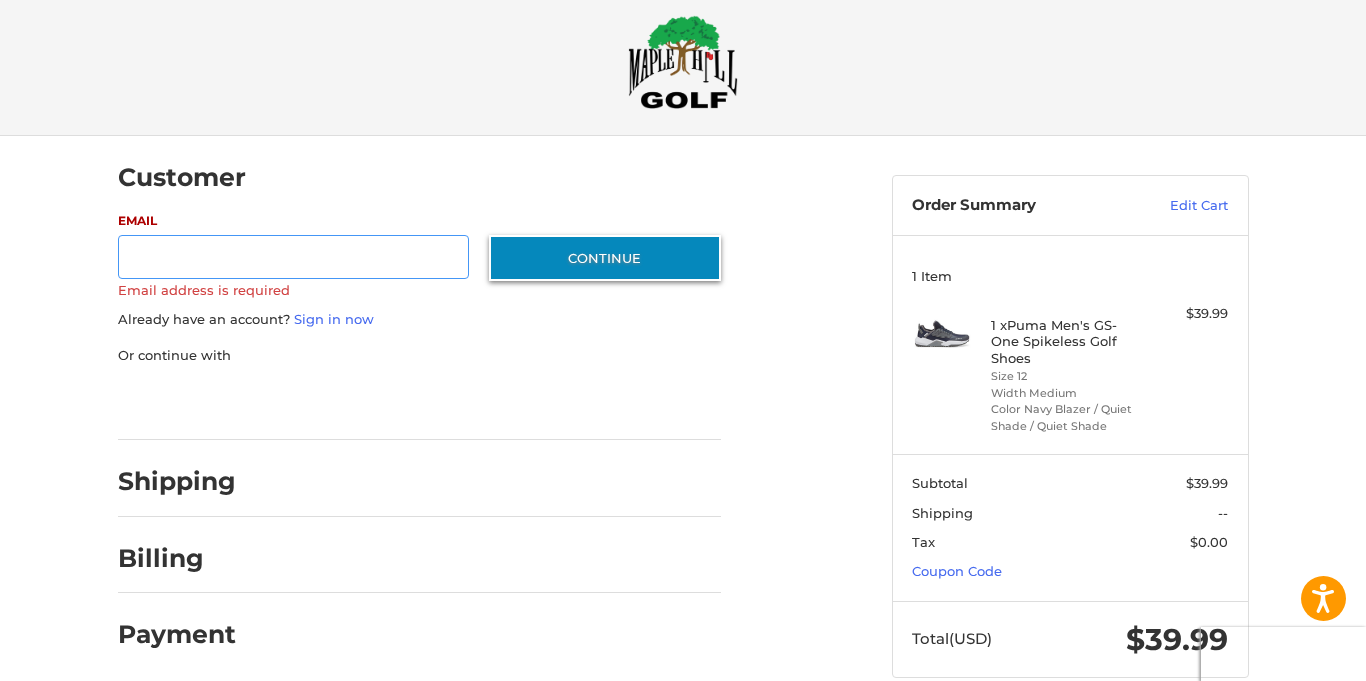 scroll, scrollTop: 0, scrollLeft: 0, axis: both 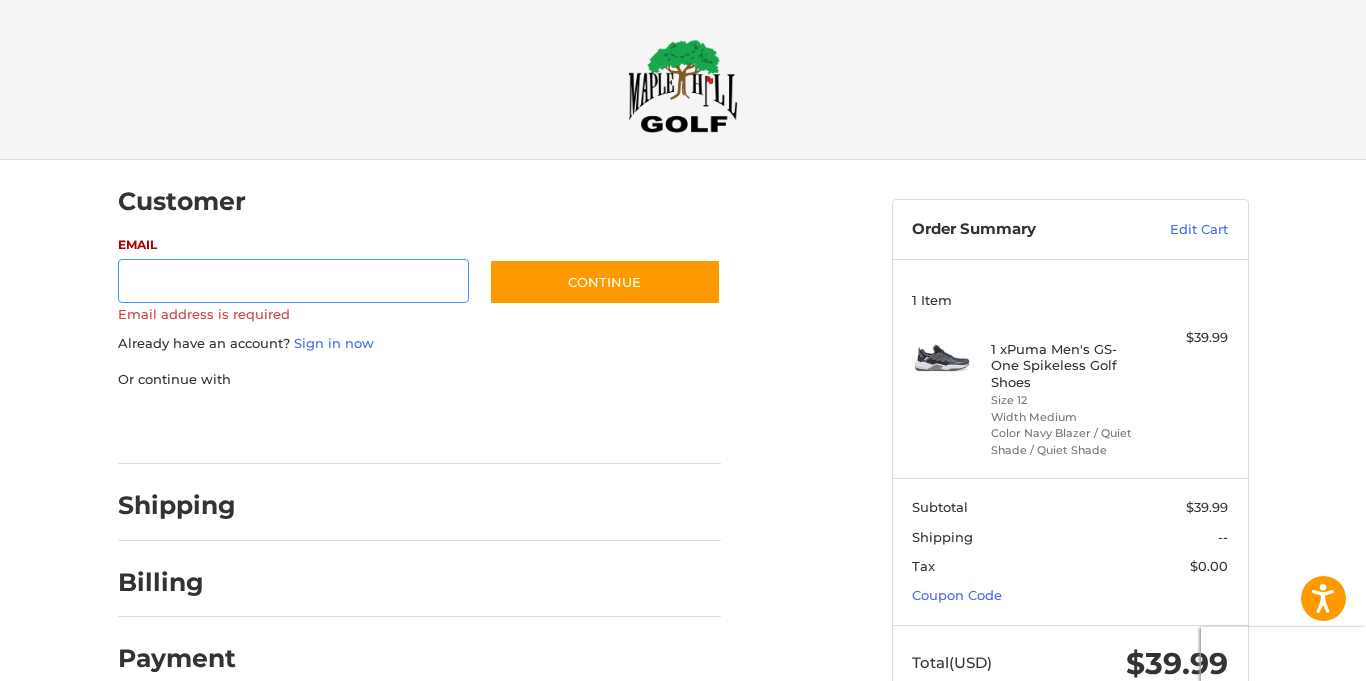 click on "Email" at bounding box center [294, 281] 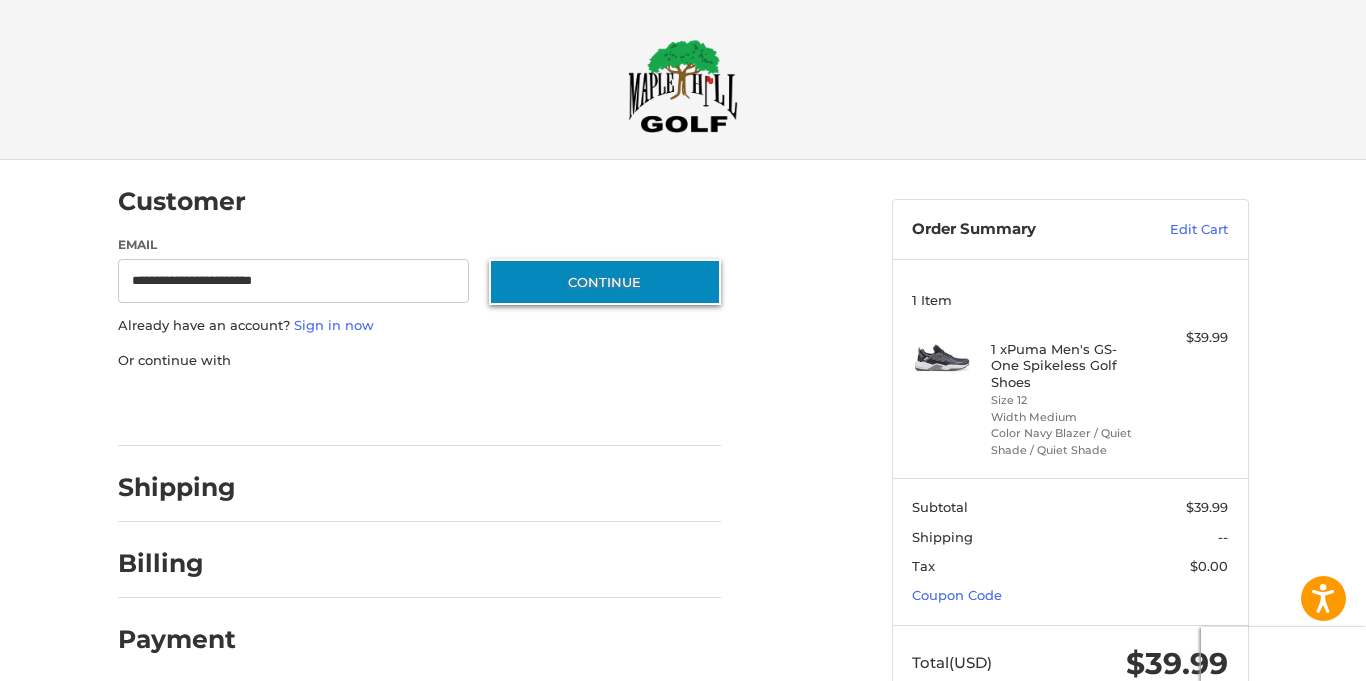 click on "Continue" at bounding box center (605, 282) 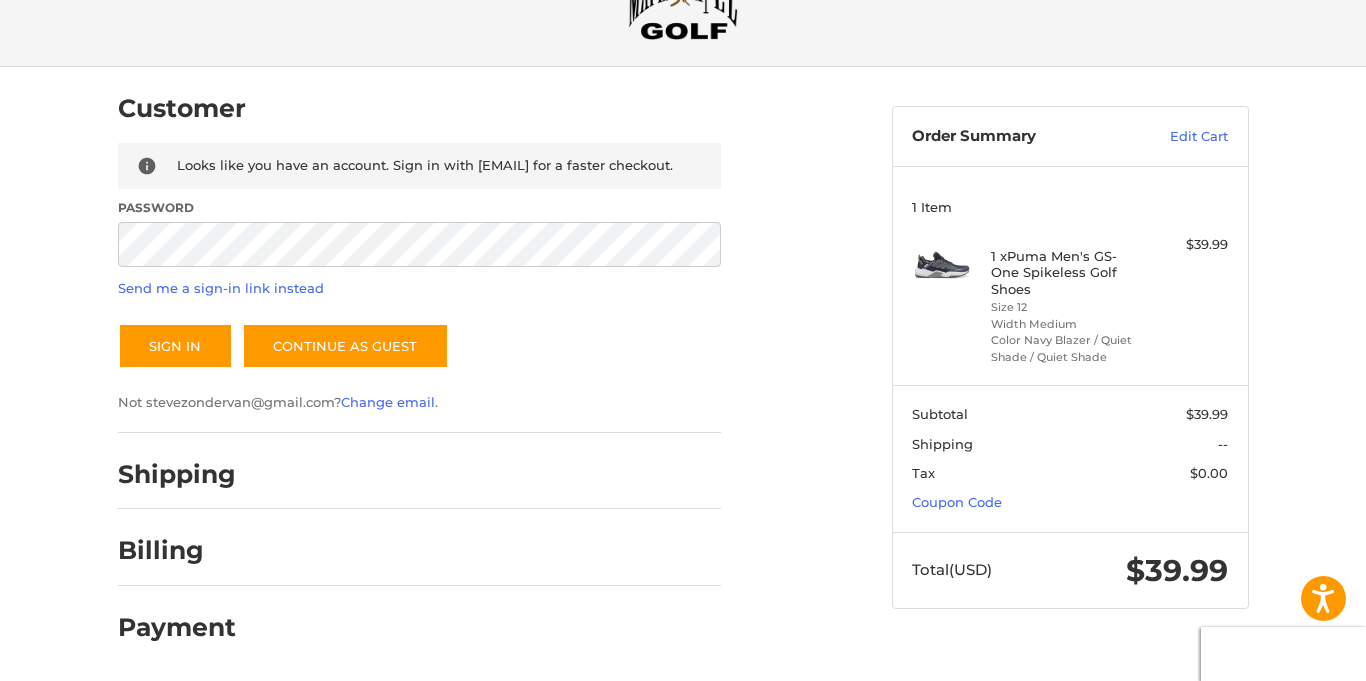 scroll, scrollTop: 111, scrollLeft: 0, axis: vertical 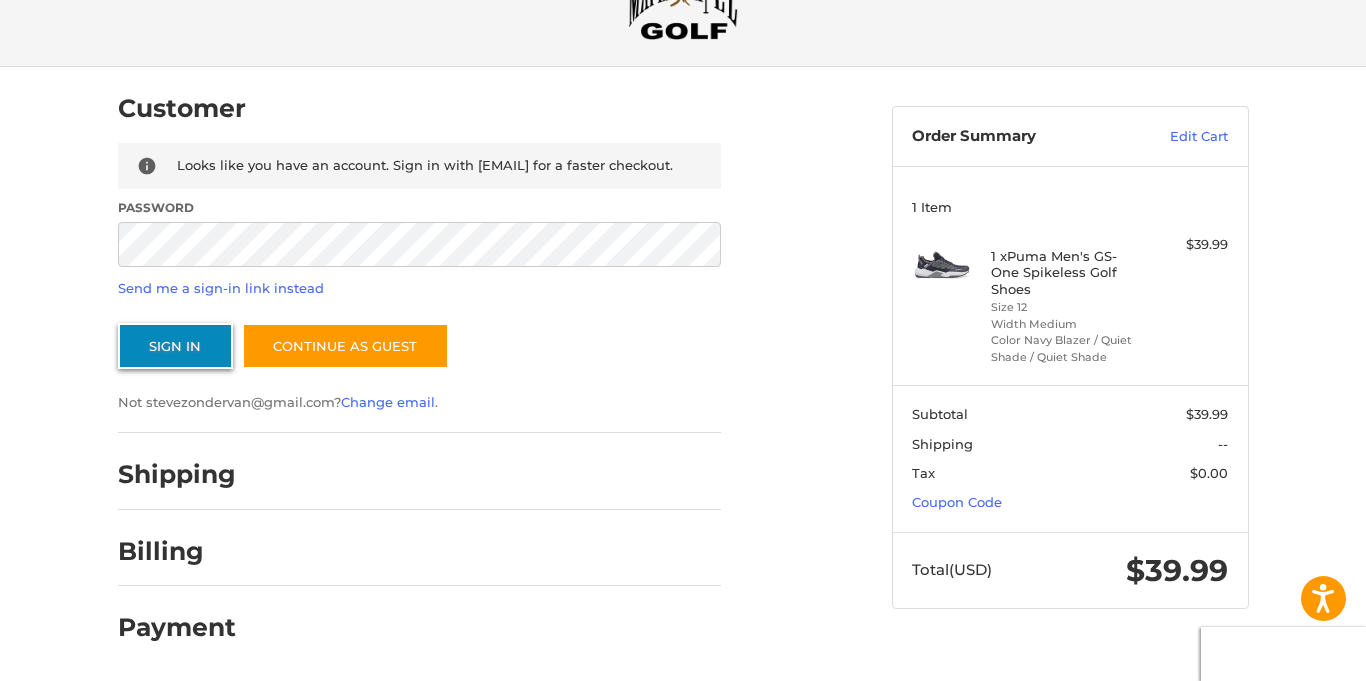 click on "Sign In" at bounding box center [175, 346] 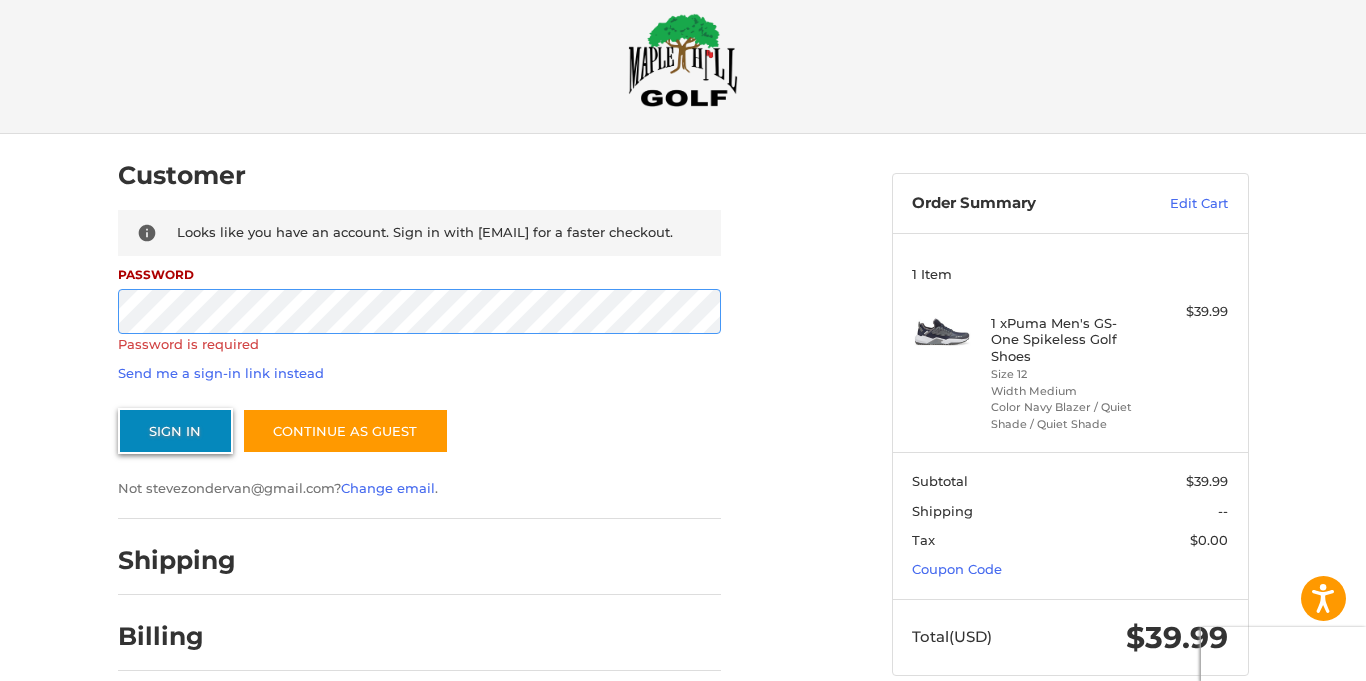 scroll, scrollTop: 0, scrollLeft: 0, axis: both 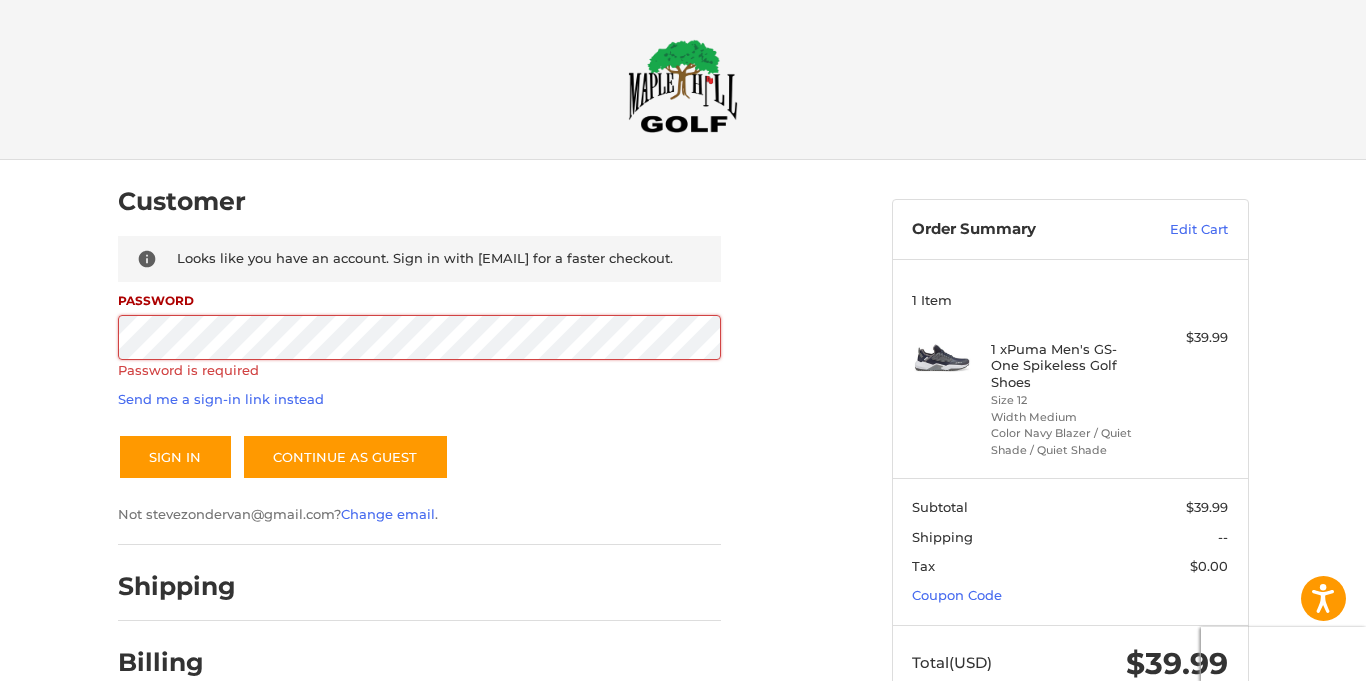 click on "Customer Returning Customer Looks like you have an account. Sign in with [EMAIL] for a faster checkout. Password Password is required Send me a sign-in link instead Sign In Continue as guest Not [EMAIL]?  Change email . Shipping Billing Payment" at bounding box center [458, 466] 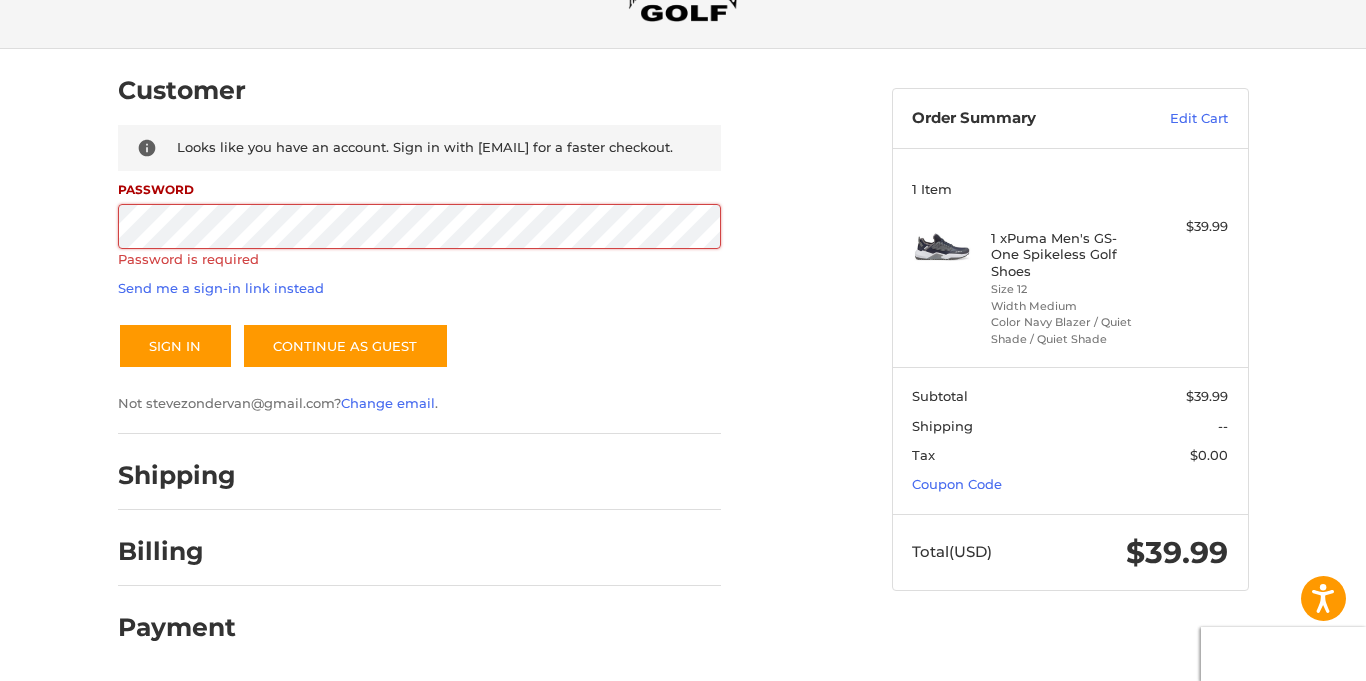 scroll, scrollTop: 130, scrollLeft: 0, axis: vertical 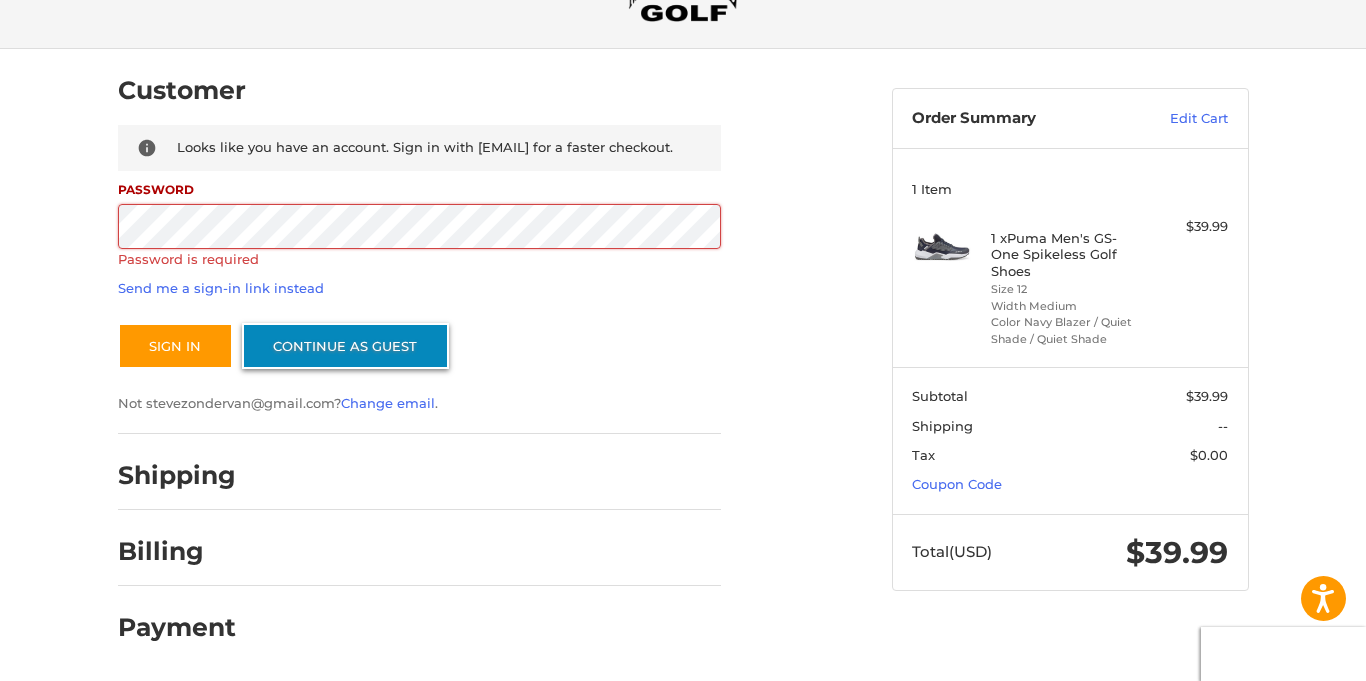 click on "Continue as guest" at bounding box center (345, 346) 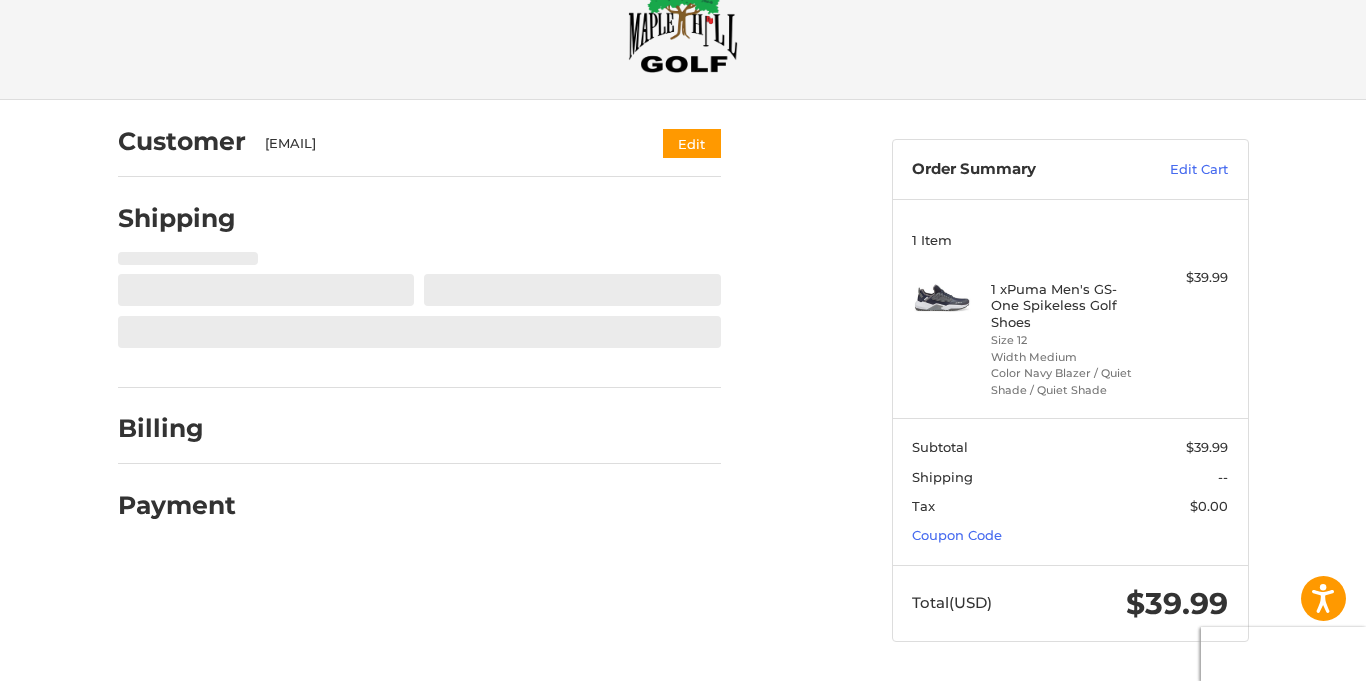 scroll, scrollTop: 60, scrollLeft: 0, axis: vertical 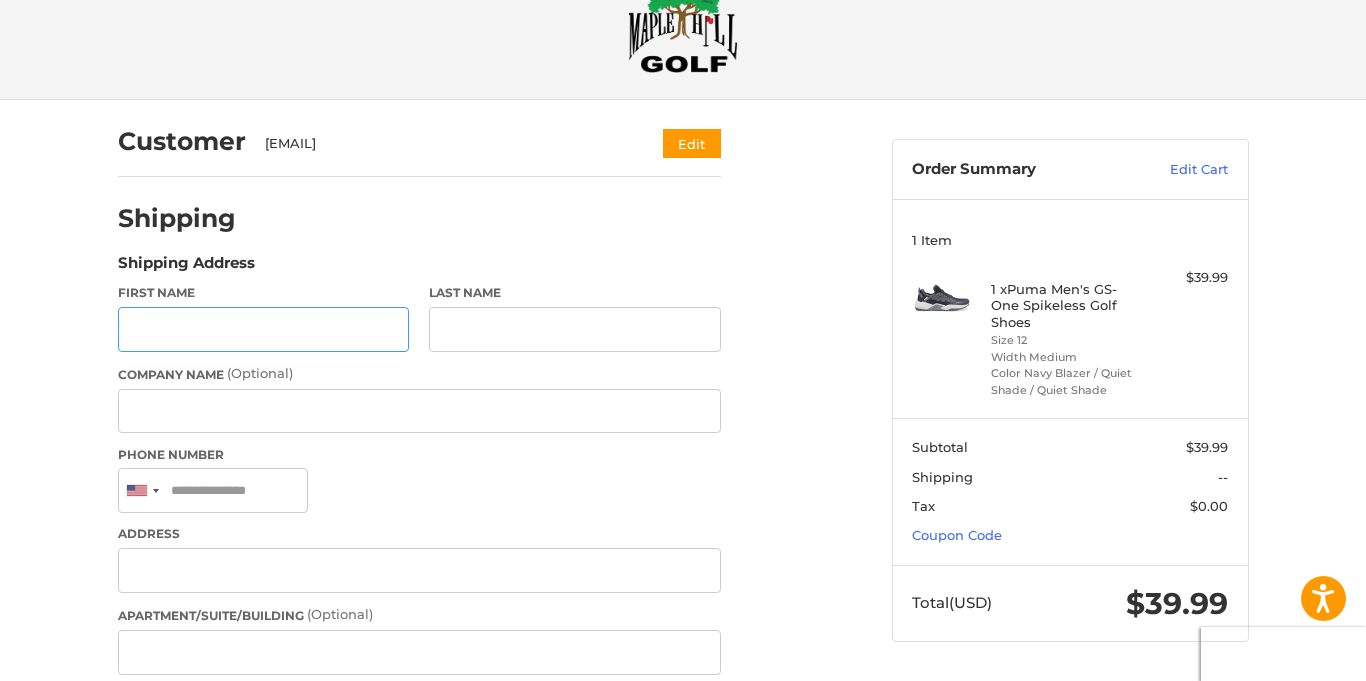 click on "First Name" at bounding box center [264, 329] 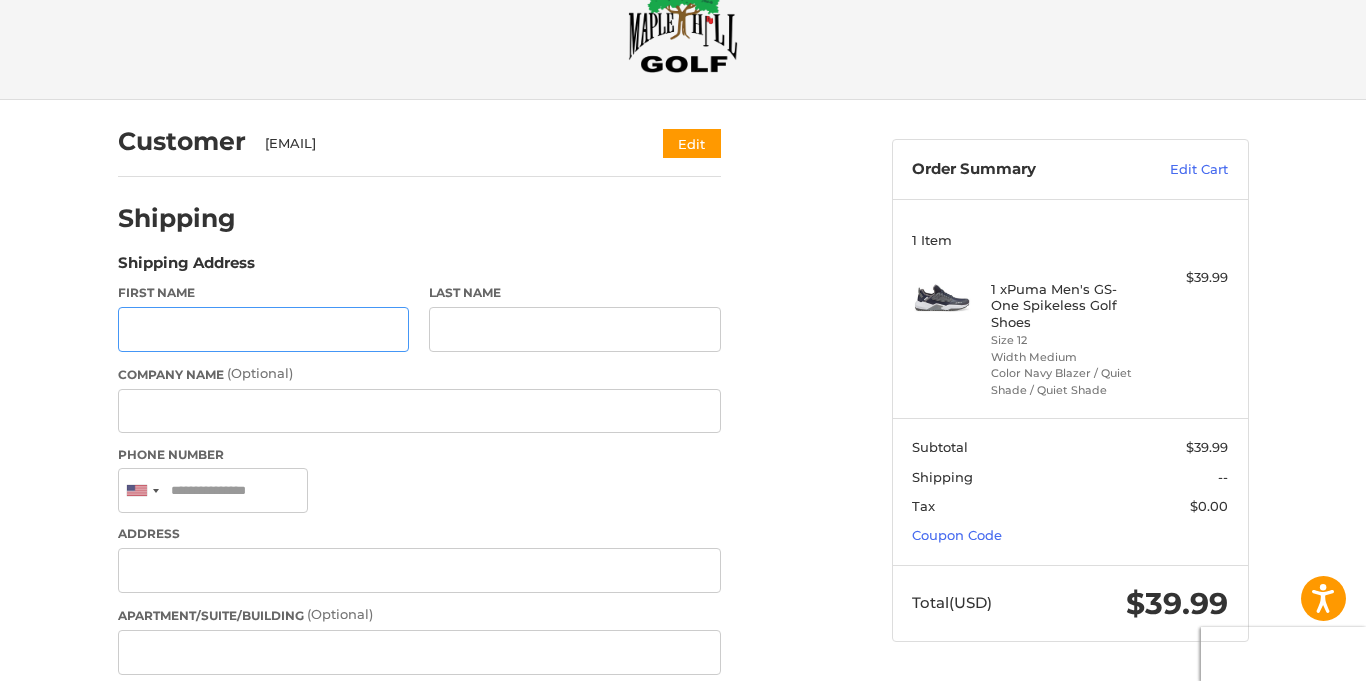type on "*****" 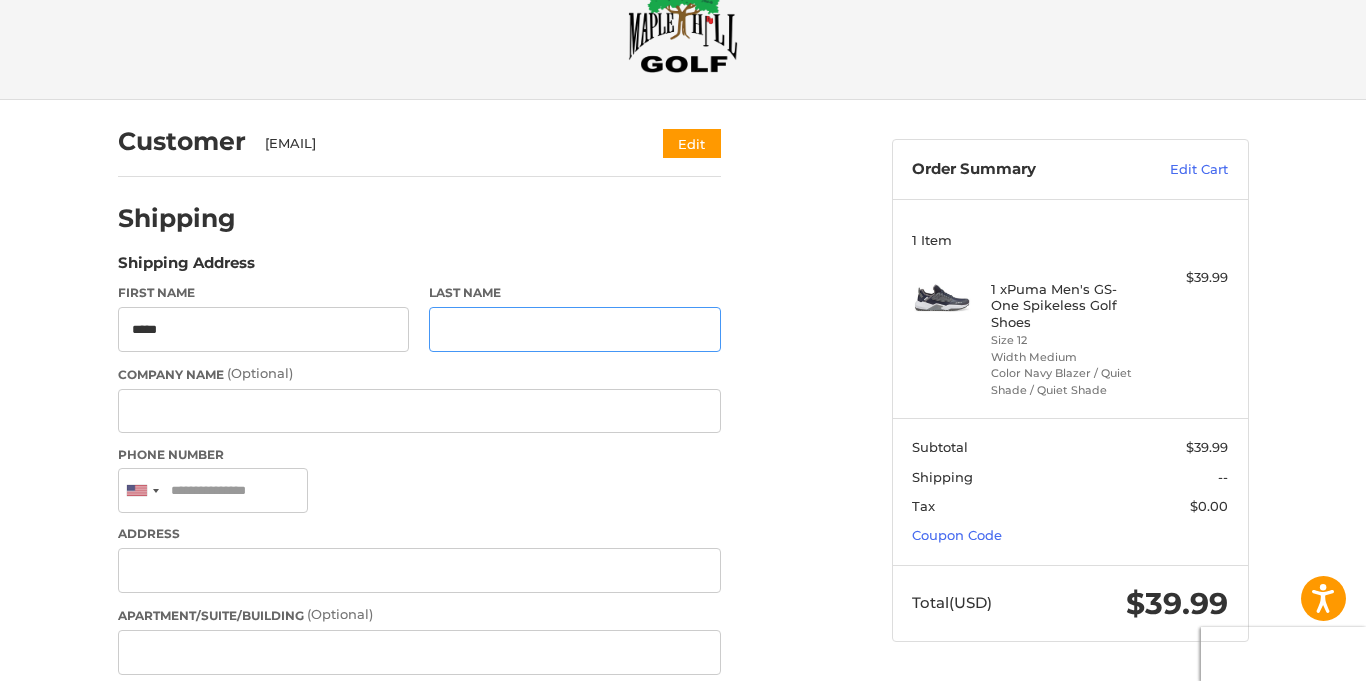 type on "*********" 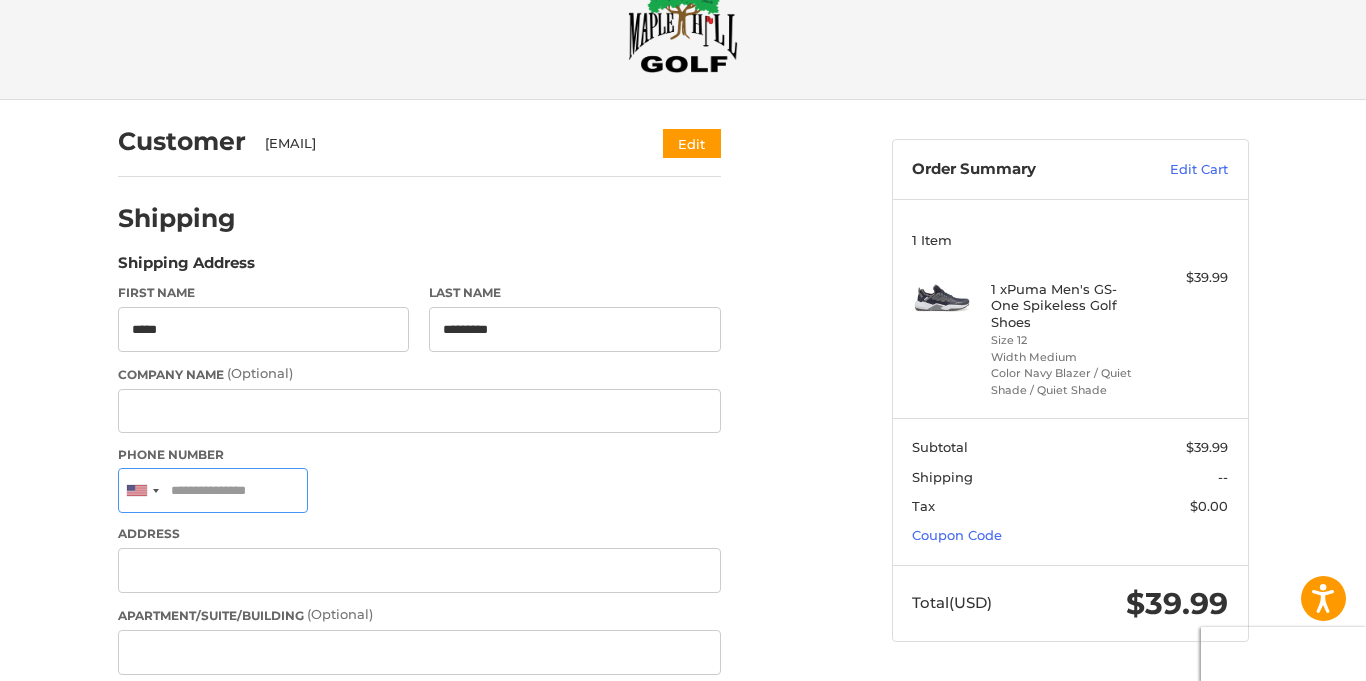 type on "**********" 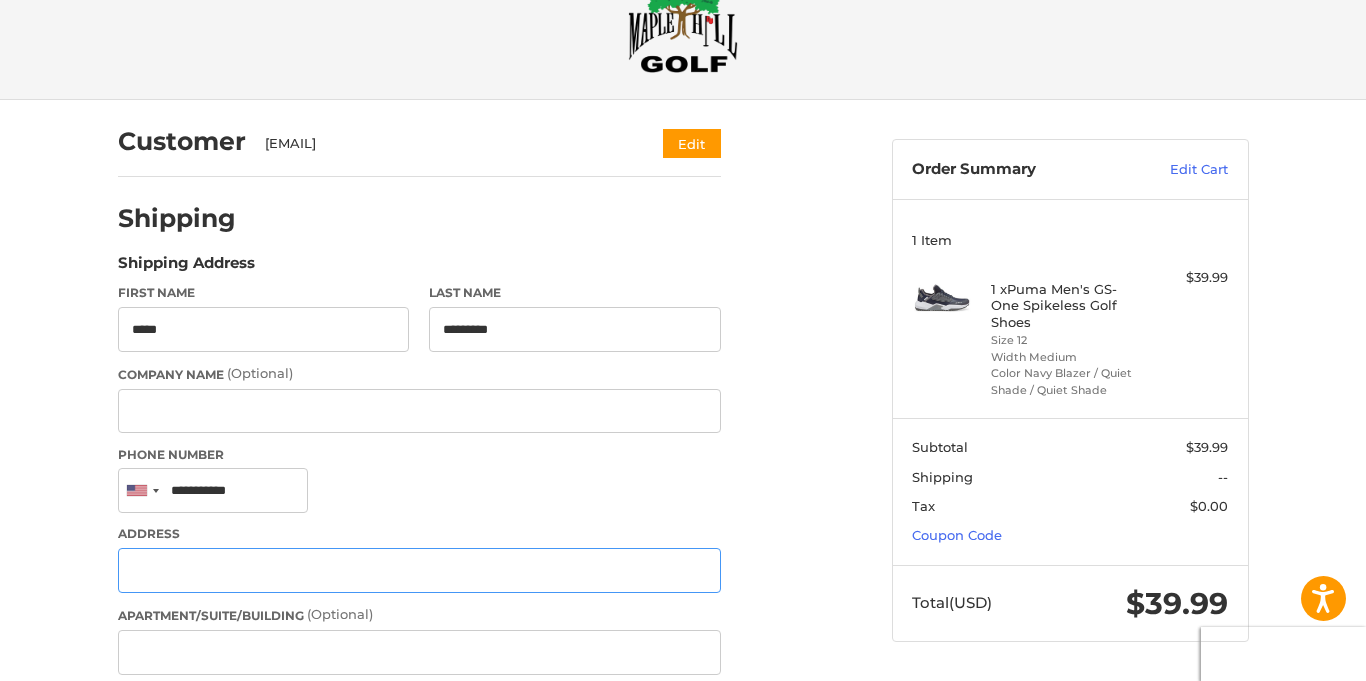 type on "**********" 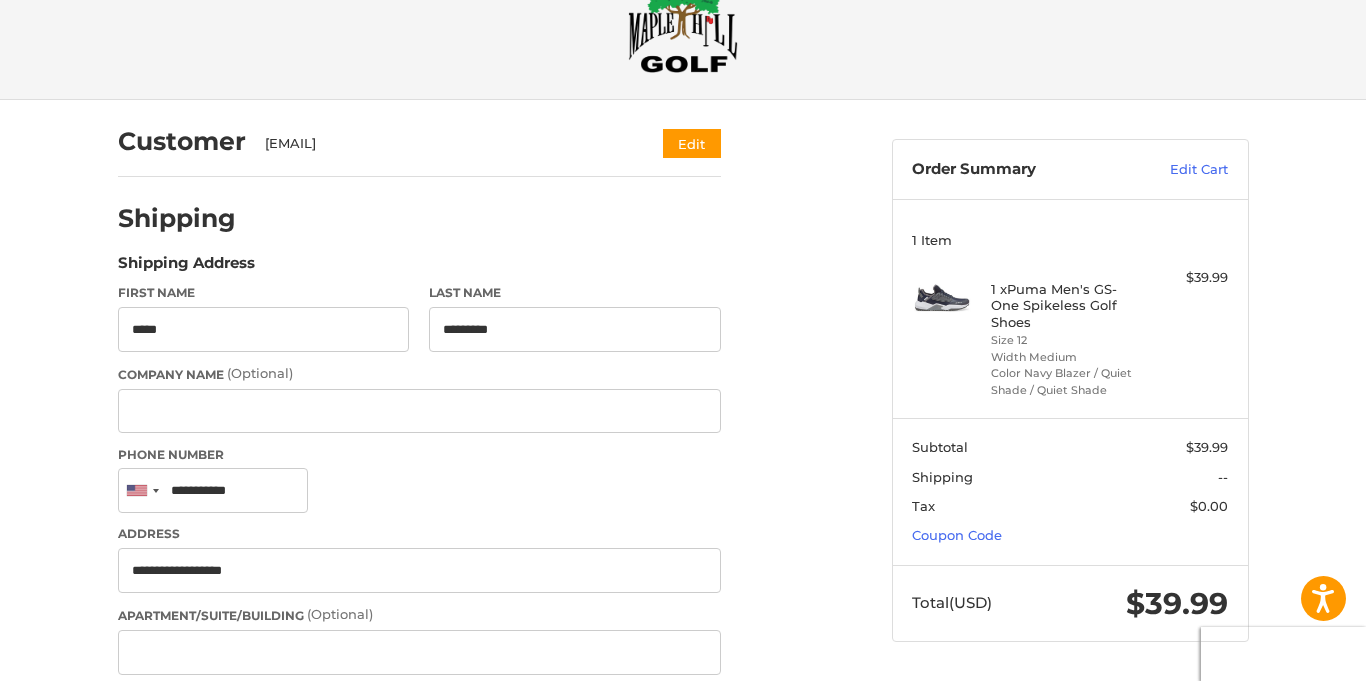 type on "*********" 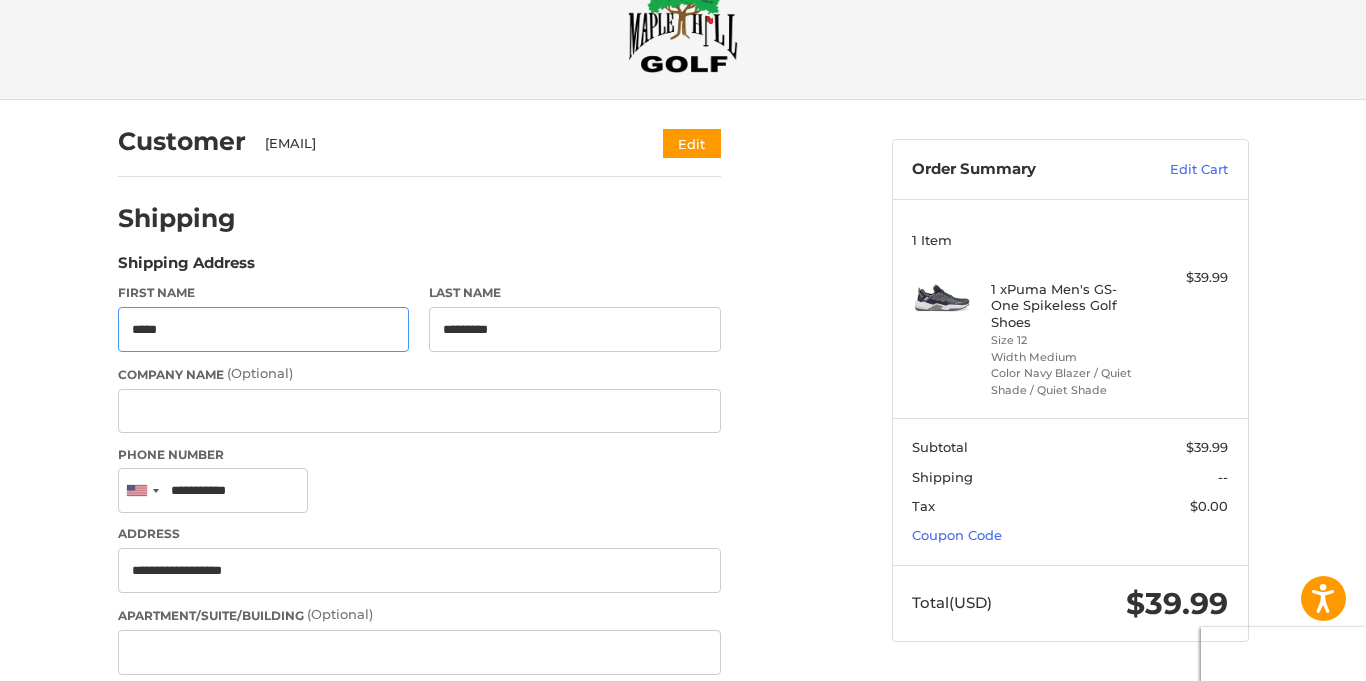 type on "**********" 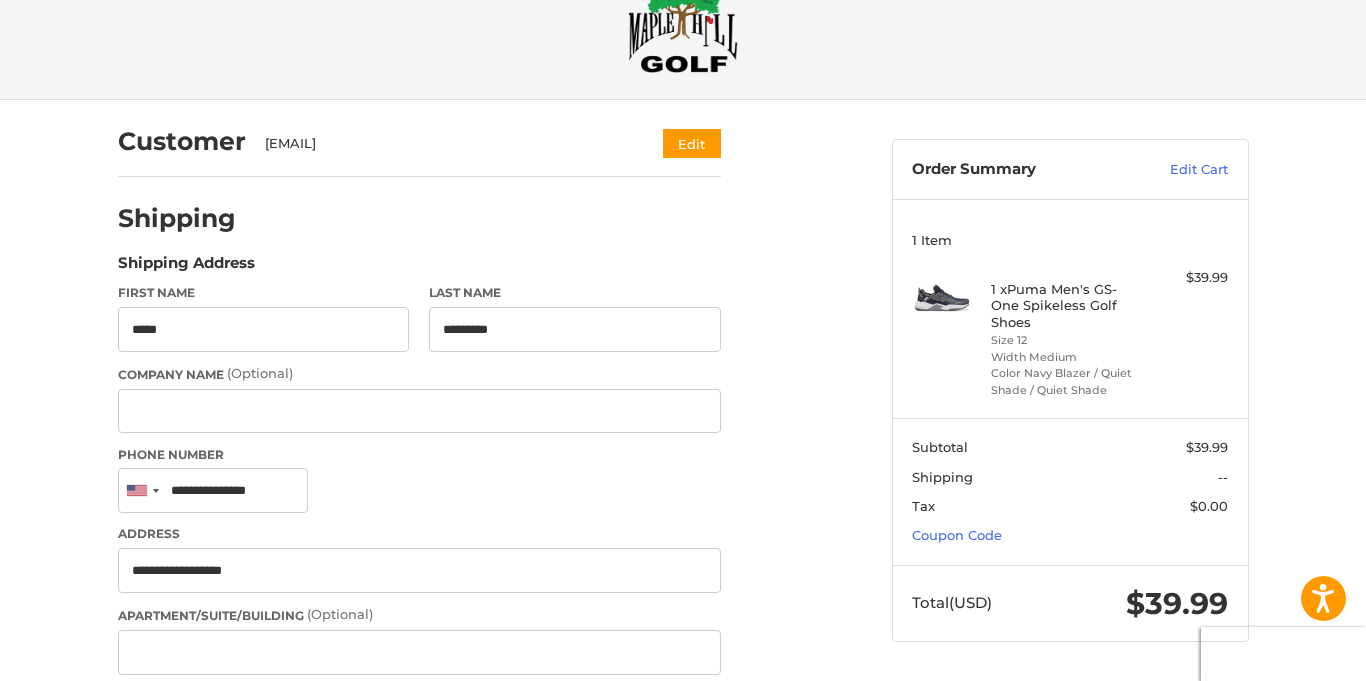 click on "Customer [EMAIL] Edit Shipping Shipping Address First Name ***** Last Name ********* Company Name   (Optional) Phone Number United States +1 Afghanistan (‫افغانستان‬‎) +93 Albania (Shqipëri) +355 Algeria (‫الجزائر‬‎) +213 American Samoa +1 Andorra +376 Angola +244 Anguilla +1 Antigua and Barbuda +1 Argentina +54 Armenia (Հայաստան) +374 Aruba +297 Ascension Island +247 Australia +61 Austria (Österreich) +43 Azerbaijan (Azərbaycan) +994 Bahamas +1 Bahrain (‫البحرين‬‎) +973 Bangladesh (বাংলাদেশ) +880 Barbados +1 Belarus (Беларусь) +375 Belgium (België) +32 Belize +501 Benin (Bénin) +229 Bermuda +1 Bhutan (འབྲུག) +975 Bolivia +591 Bosnia and Herzegovina (Босна и Херцеговина) +387 Botswana +267 Brazil (Brasil) +55 British Indian Ocean Territory +246 British Virgin Islands +1 Brunei +673 Bulgaria (България) +359 Burkina Faso +226 Burundi (Uburundi) +257 Cambodia (កម្ពុជា)" at bounding box center (490, 791) 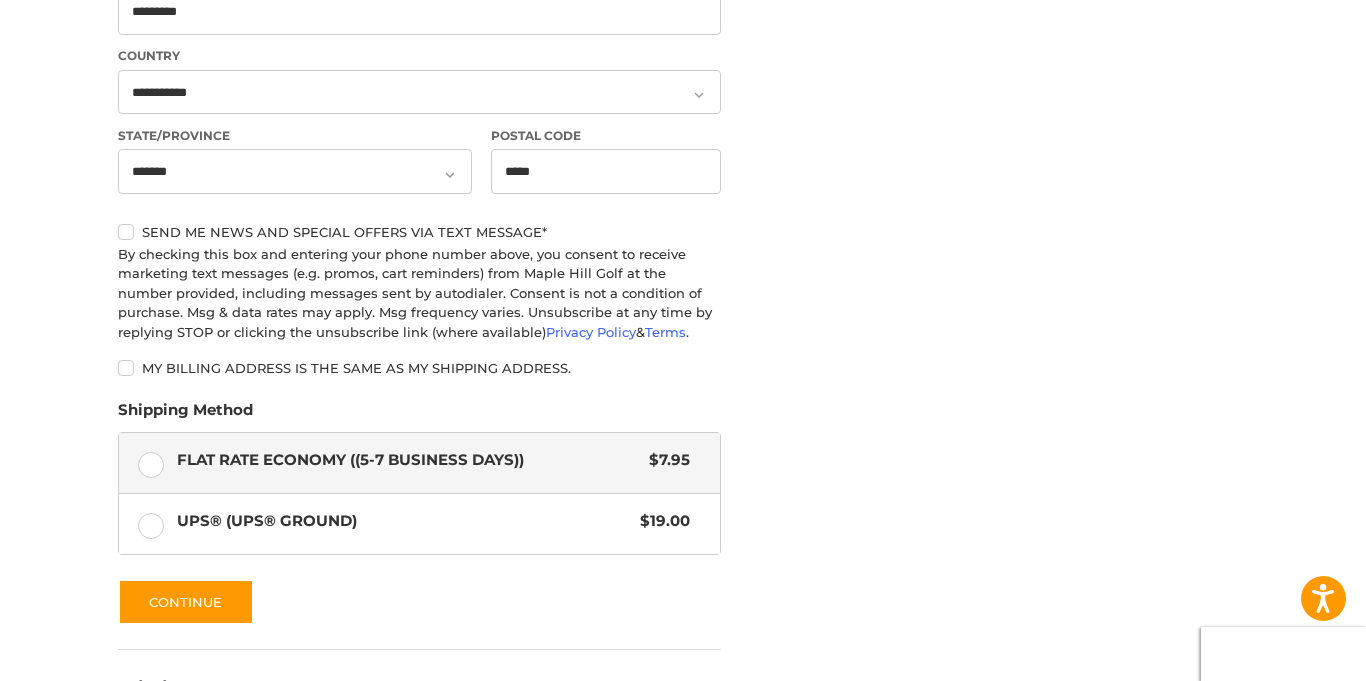 scroll, scrollTop: 820, scrollLeft: 0, axis: vertical 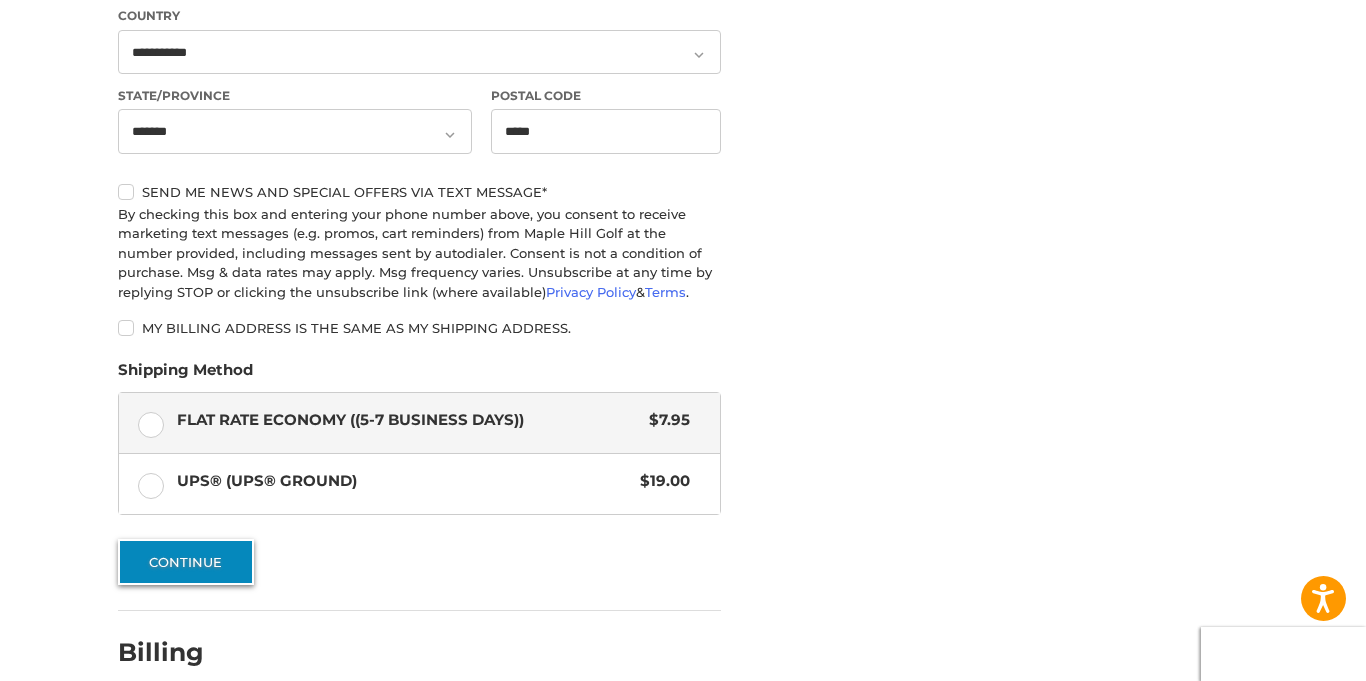 click on "Continue" at bounding box center [186, 562] 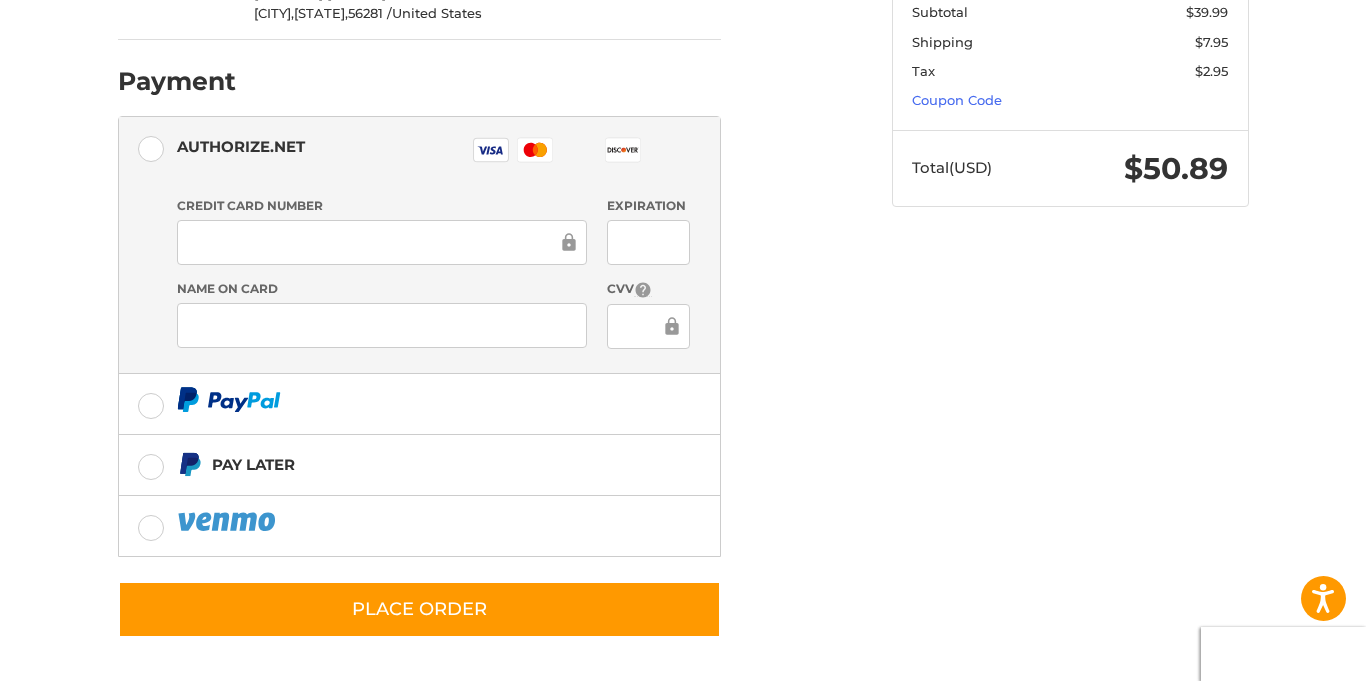 scroll, scrollTop: 496, scrollLeft: 0, axis: vertical 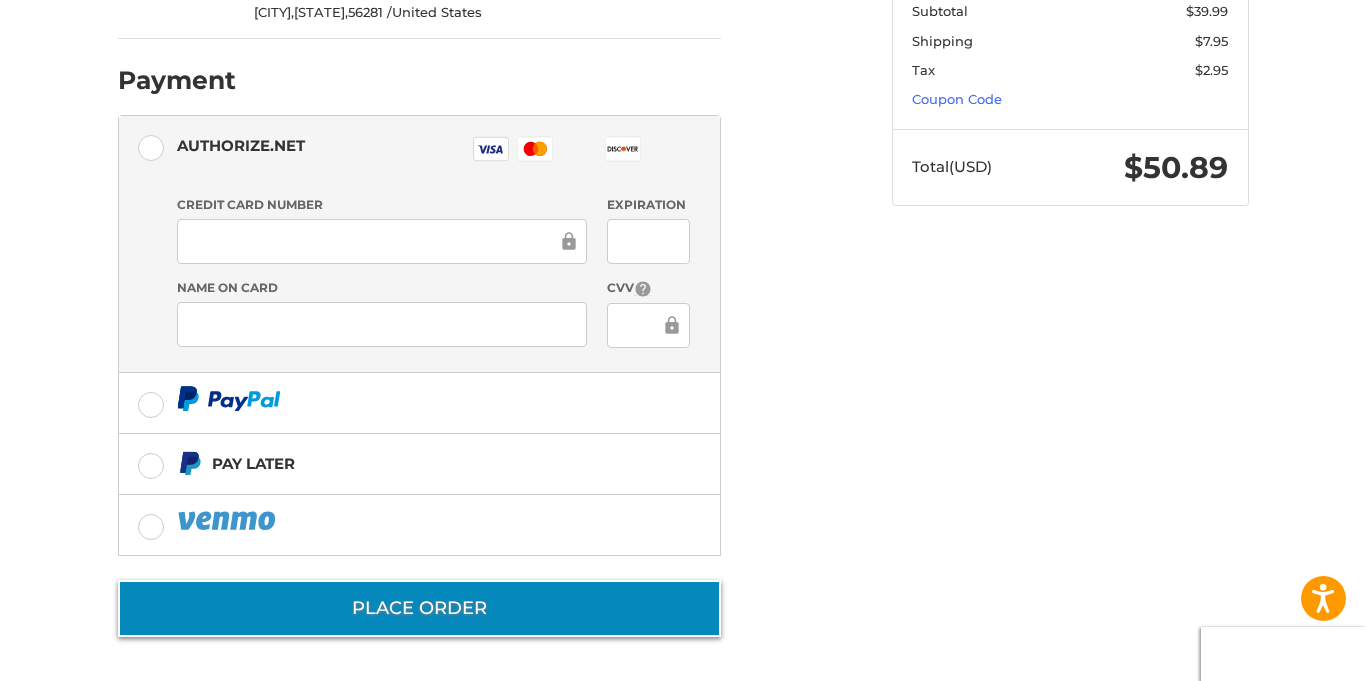 click on "Place Order" at bounding box center (419, 608) 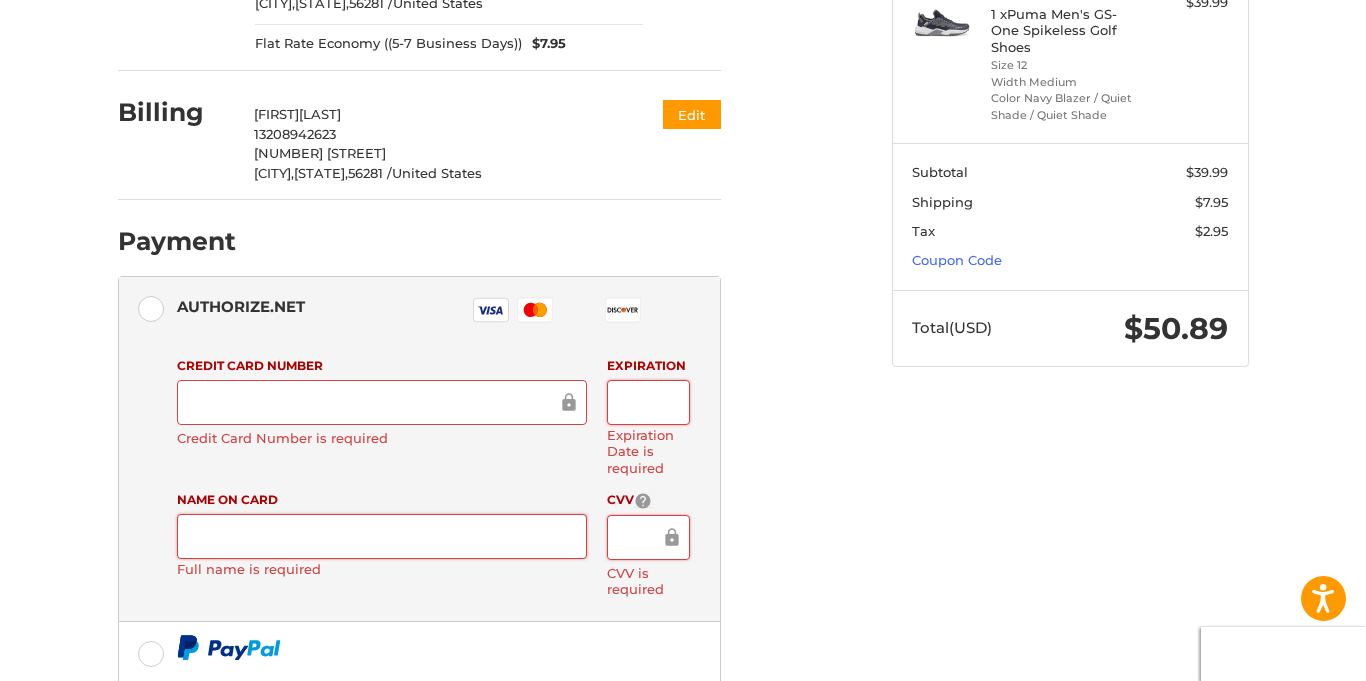 scroll, scrollTop: 336, scrollLeft: 0, axis: vertical 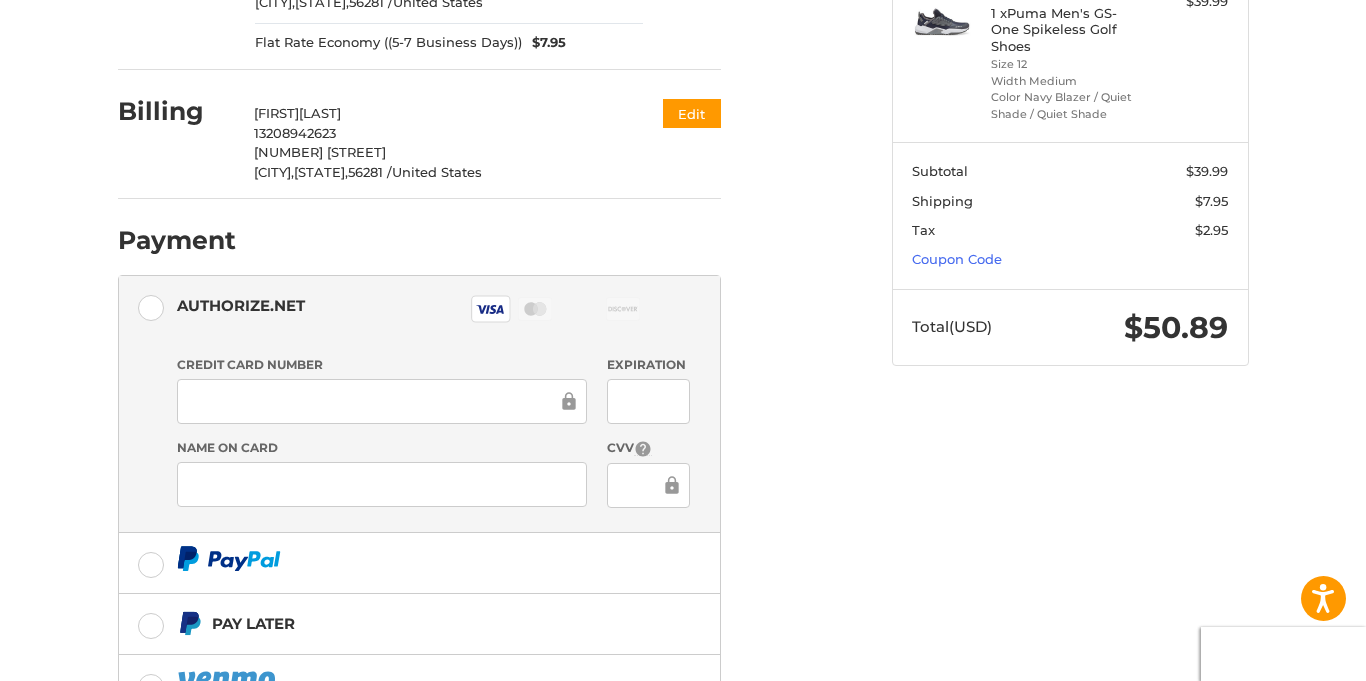 click on "Customer [EMAIL] Edit Shipping [FIRST]  [LAST]   [PHONE] [NUMBER] [STREET]  [CITY],  [STATE],  [POSTAL_CODE] /  United States  Flat Rate Economy ((5-7 Business Days)) $7.95 Edit Billing [FIRST]  [LAST]   [PHONE] [NUMBER] [STREET]  [CITY],  [STATE],  [POSTAL_CODE] /  United States  Edit Payment Payment Methods Authorize.net Authorize.net Visa Master Amex Discover Diners Club JCB Credit card Credit Card Number Expiration Name on Card CVV Pay Later Redeemable Payments Coupon Code Place Order Order Summary Edit Cart 1 Item 1 x  Puma Men's GS-One Spikeless Golf Shoes Size 12 Width Medium Color Navy Blazer / Quiet Shade / Quiet Shade $39.99 Subtotal    $39.99 Shipping    $7.95 Tax    $2.95 Coupon Code Total  (USD)    $50.89" at bounding box center (683, 332) 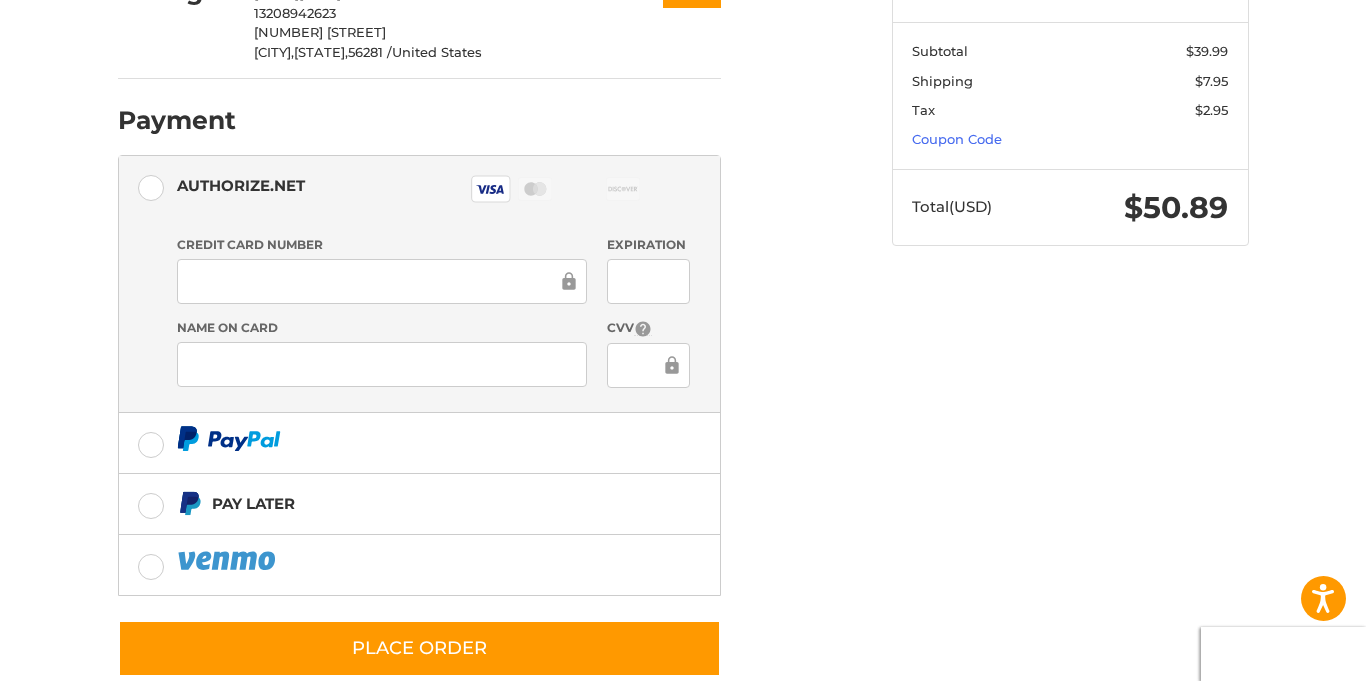 scroll, scrollTop: 496, scrollLeft: 0, axis: vertical 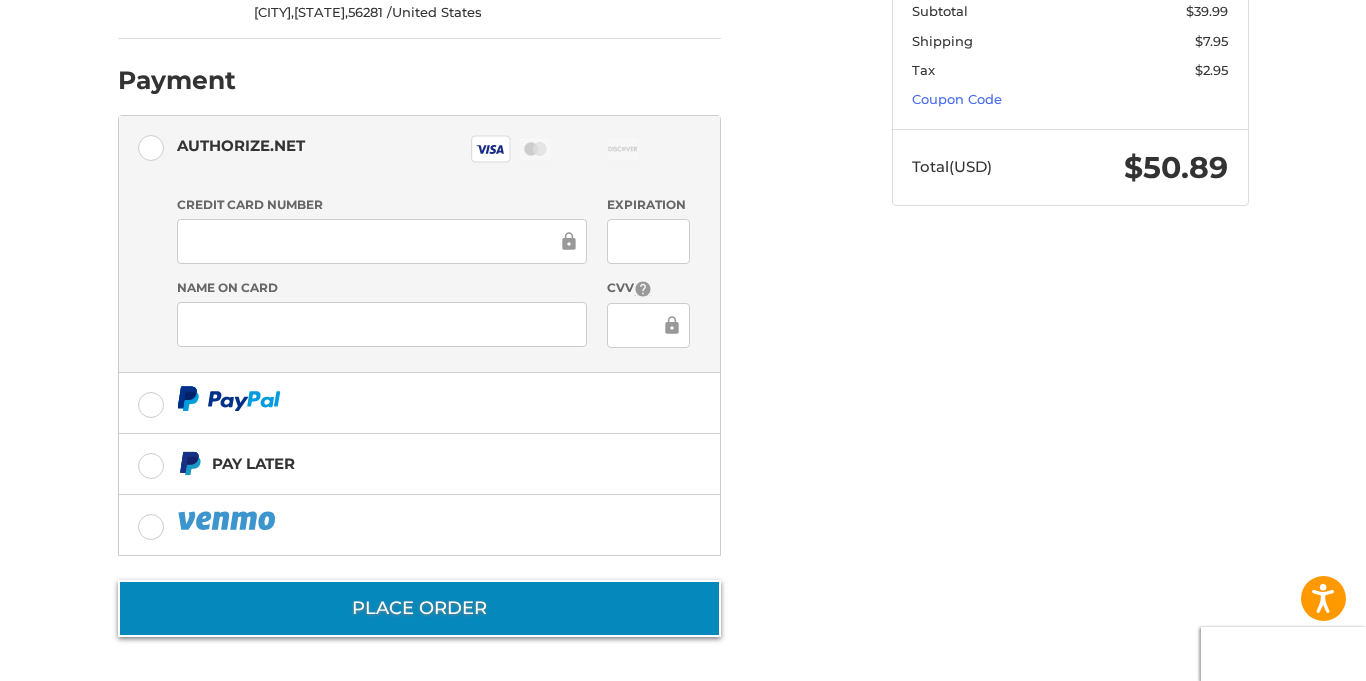 click on "Place Order" at bounding box center [419, 608] 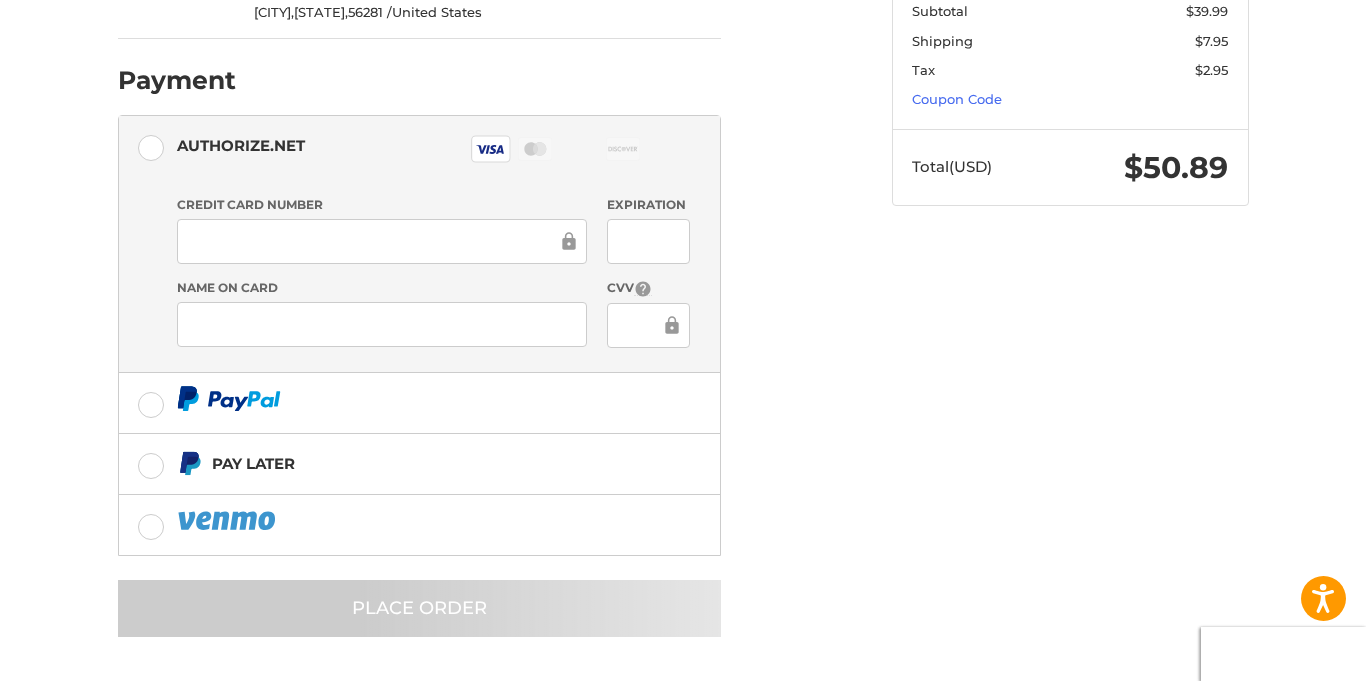 scroll, scrollTop: 36, scrollLeft: 0, axis: vertical 